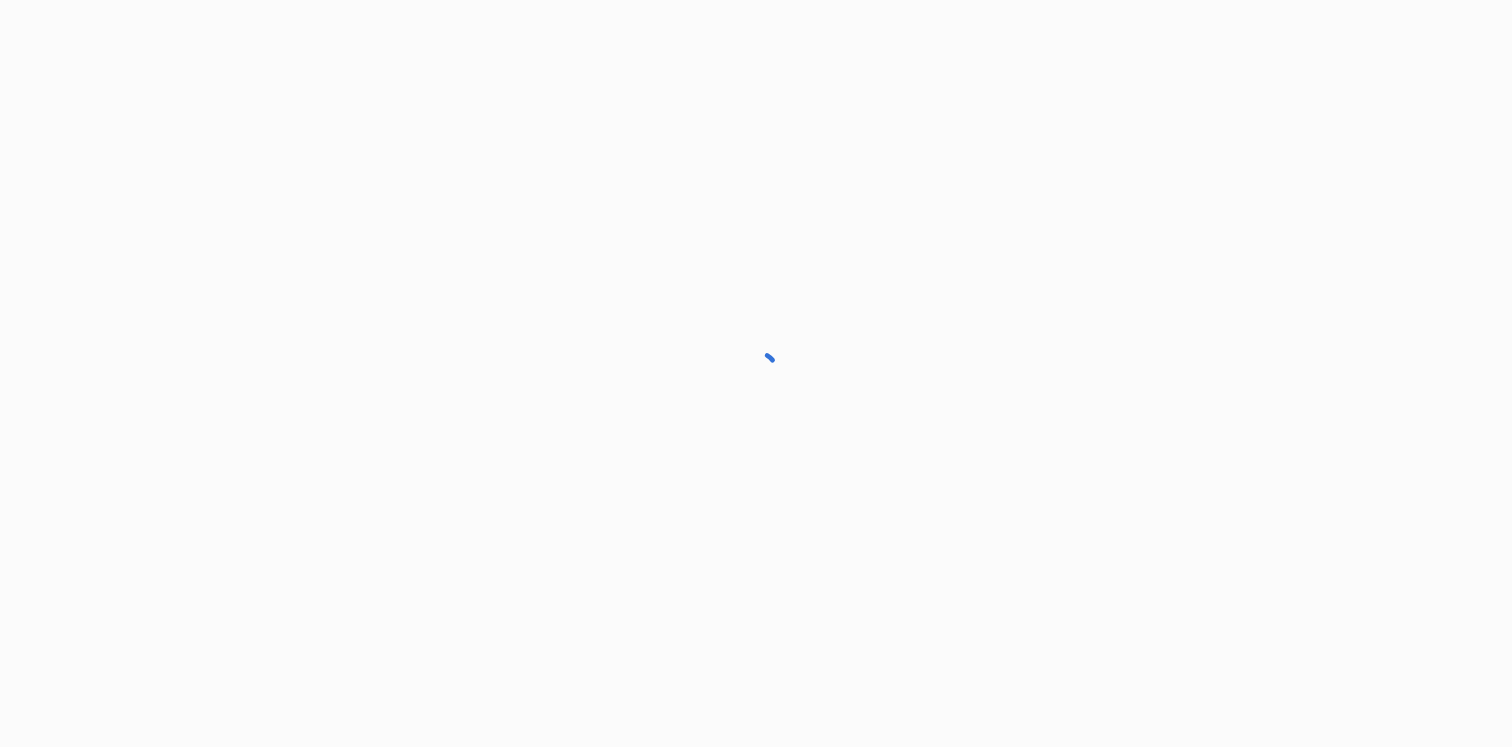 scroll, scrollTop: 0, scrollLeft: 0, axis: both 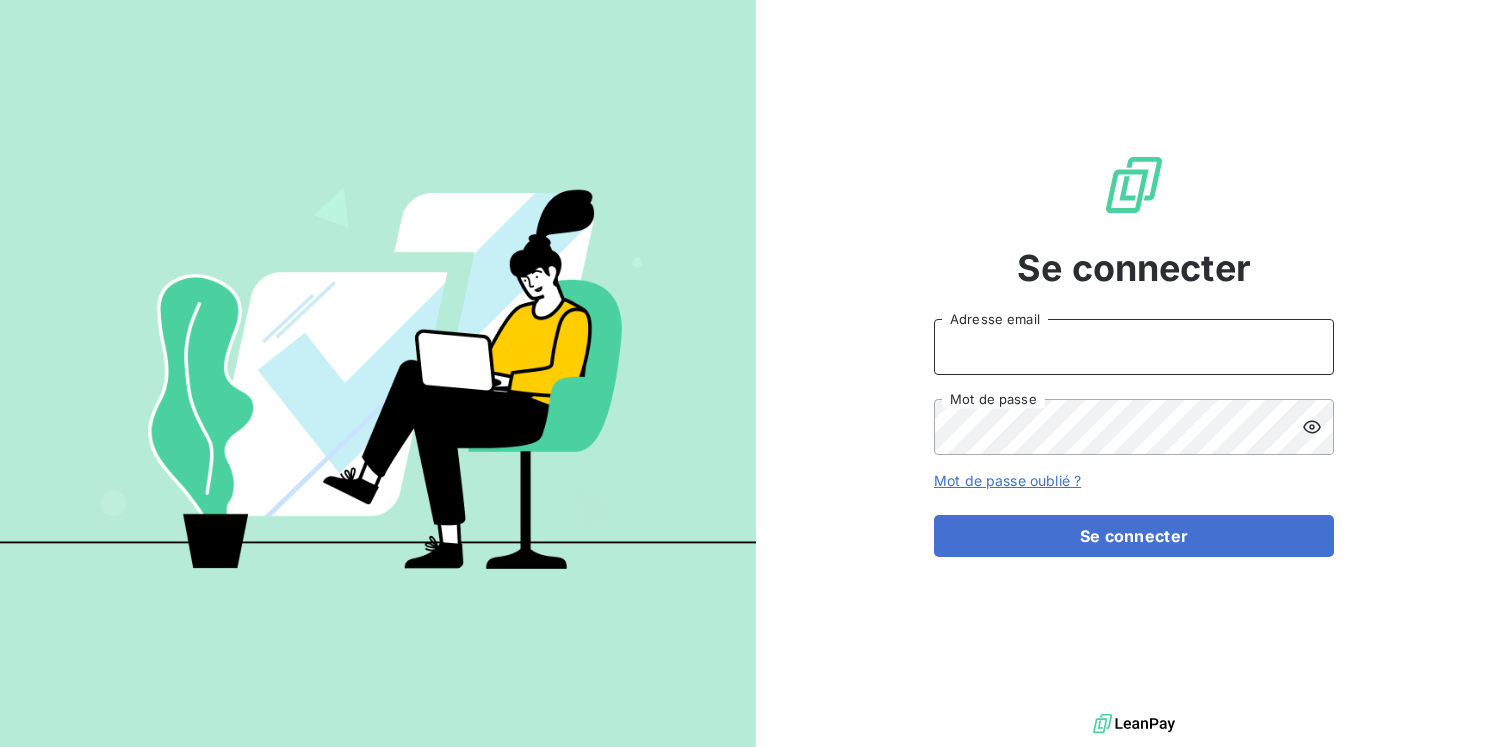 click on "Adresse email" at bounding box center (1134, 347) 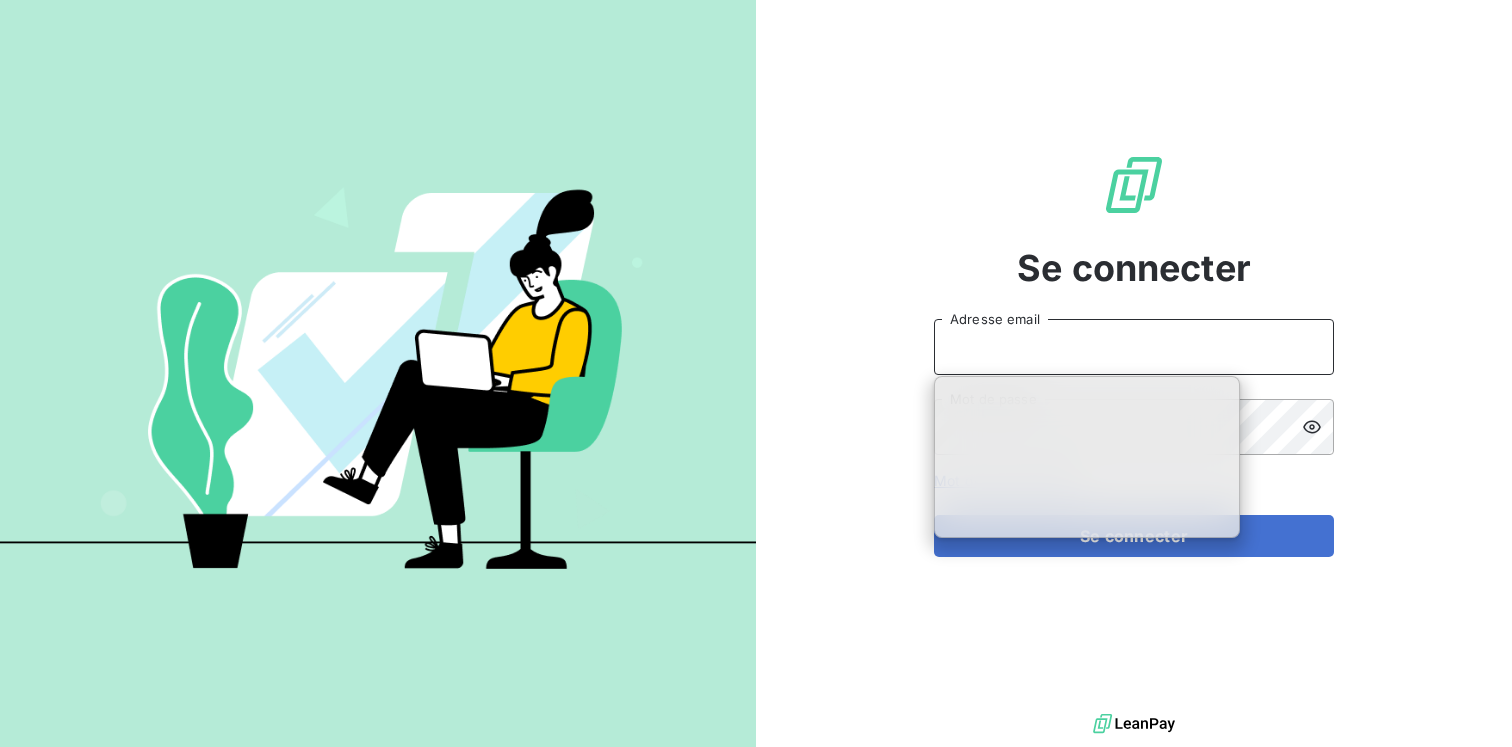 type on "k.berkeley@equippro.fr" 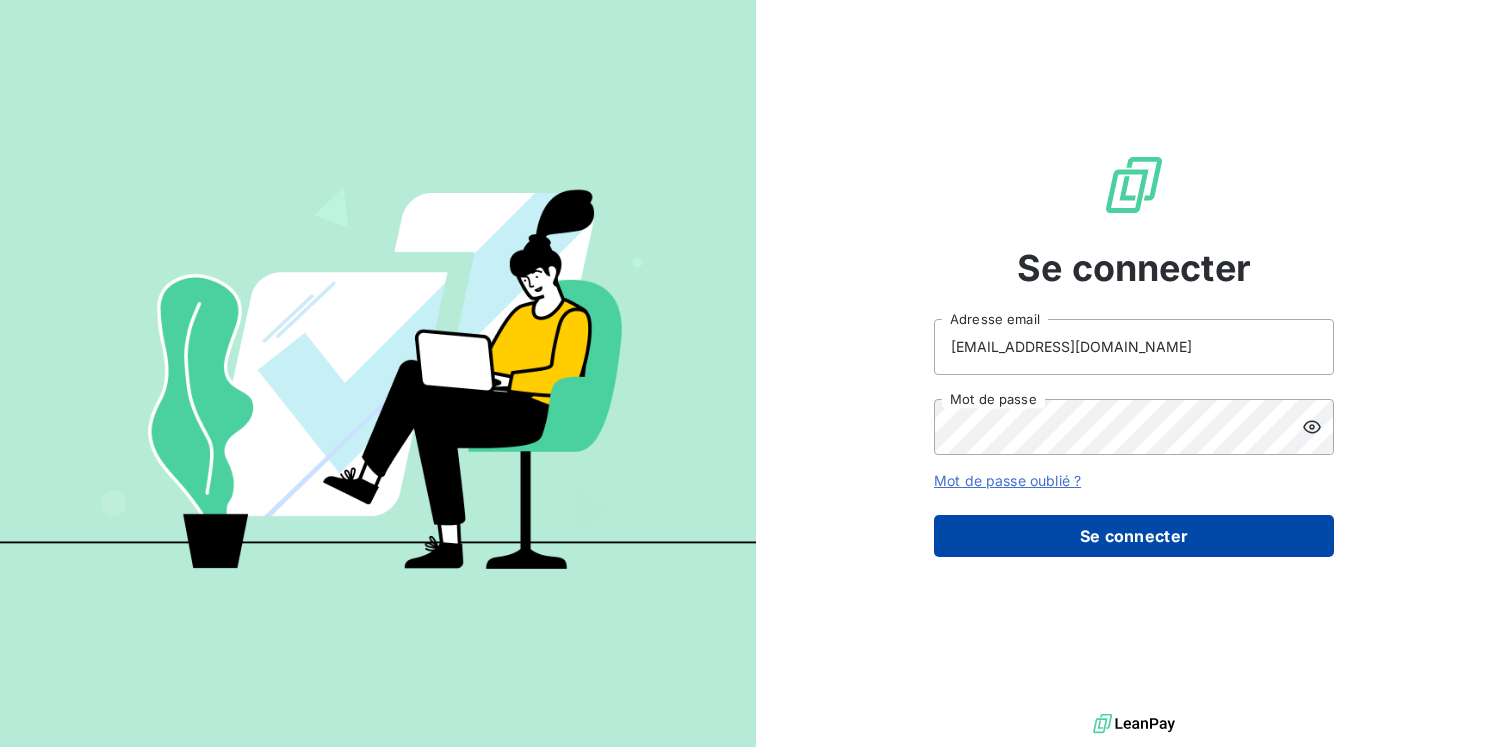 click on "Se connecter" at bounding box center (1134, 536) 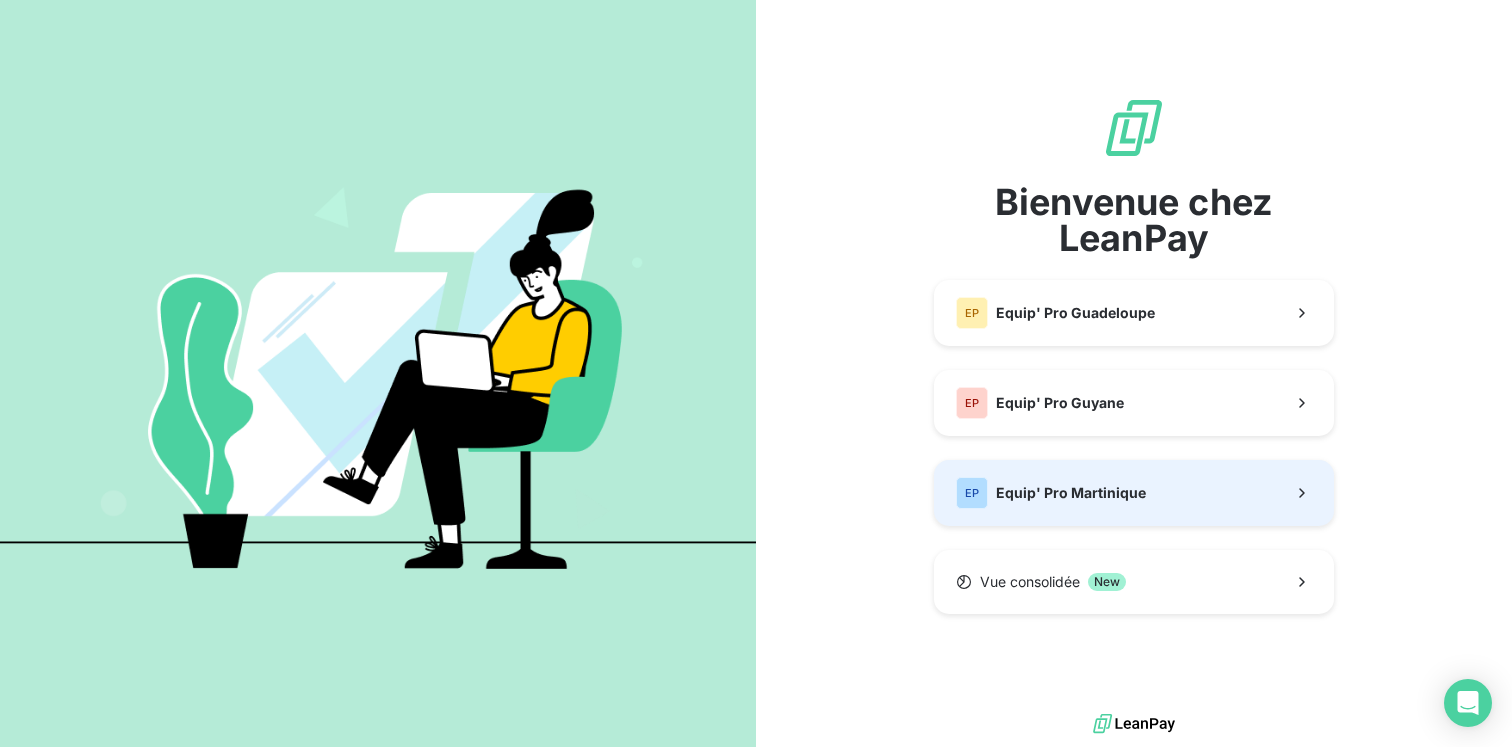 click on "EP Equip' Pro Martinique" at bounding box center (1134, 493) 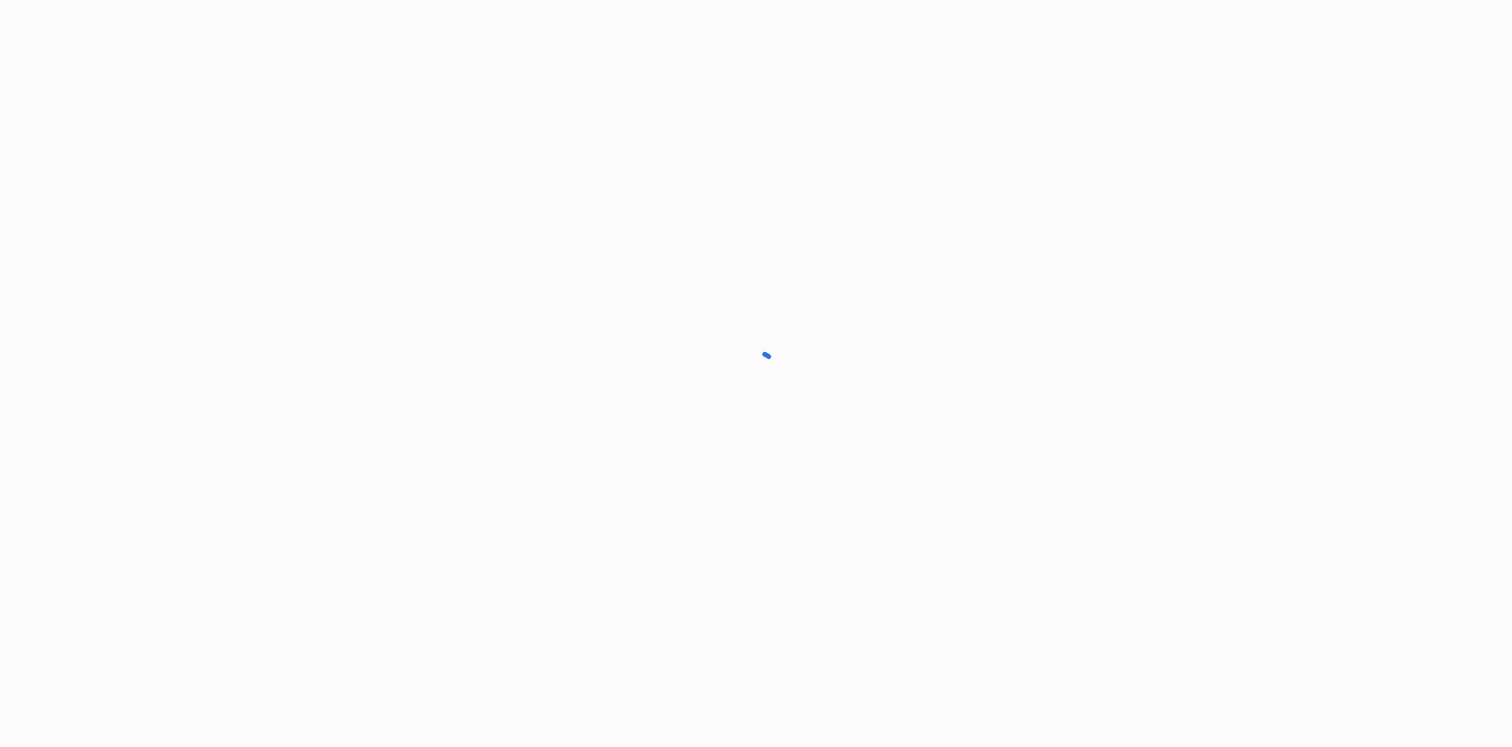 scroll, scrollTop: 0, scrollLeft: 0, axis: both 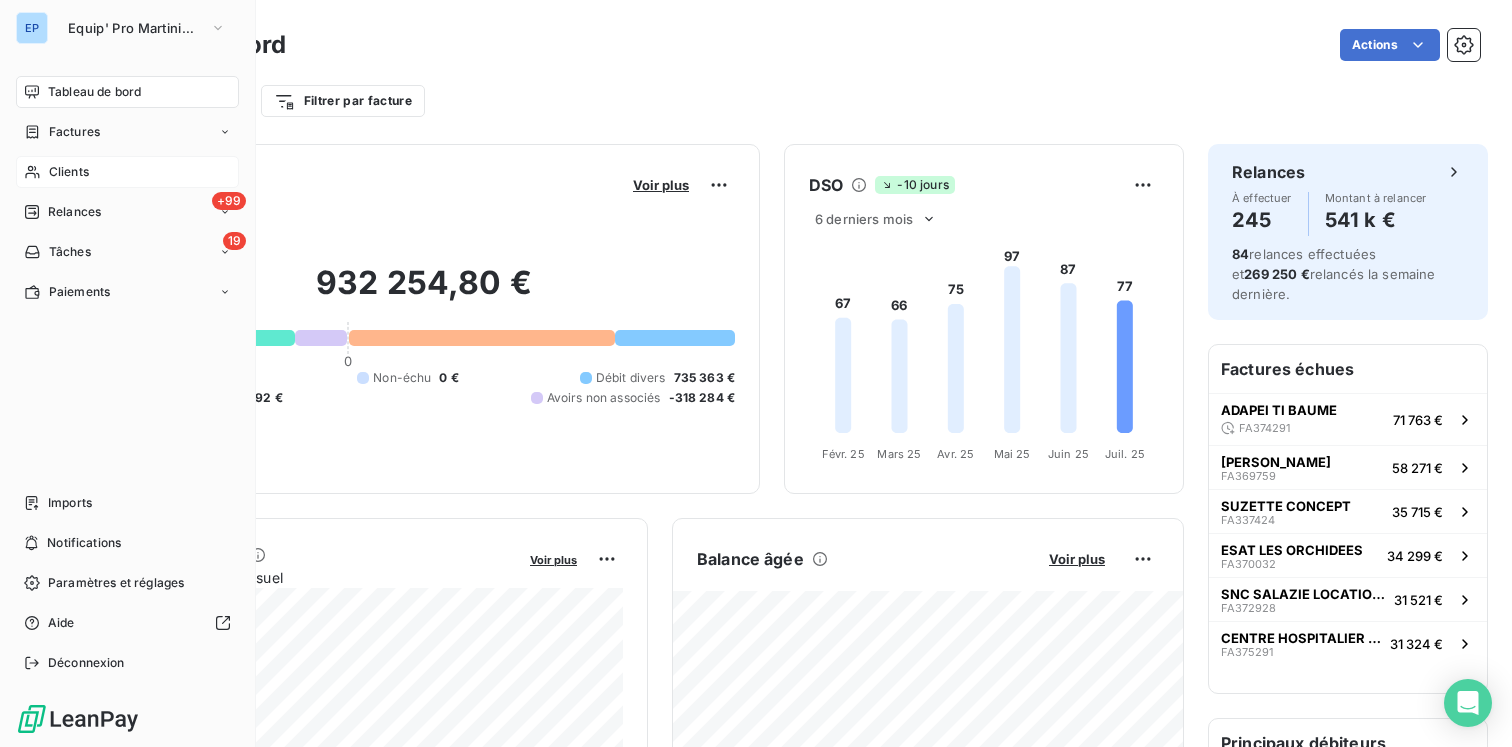 click on "Clients" at bounding box center (69, 172) 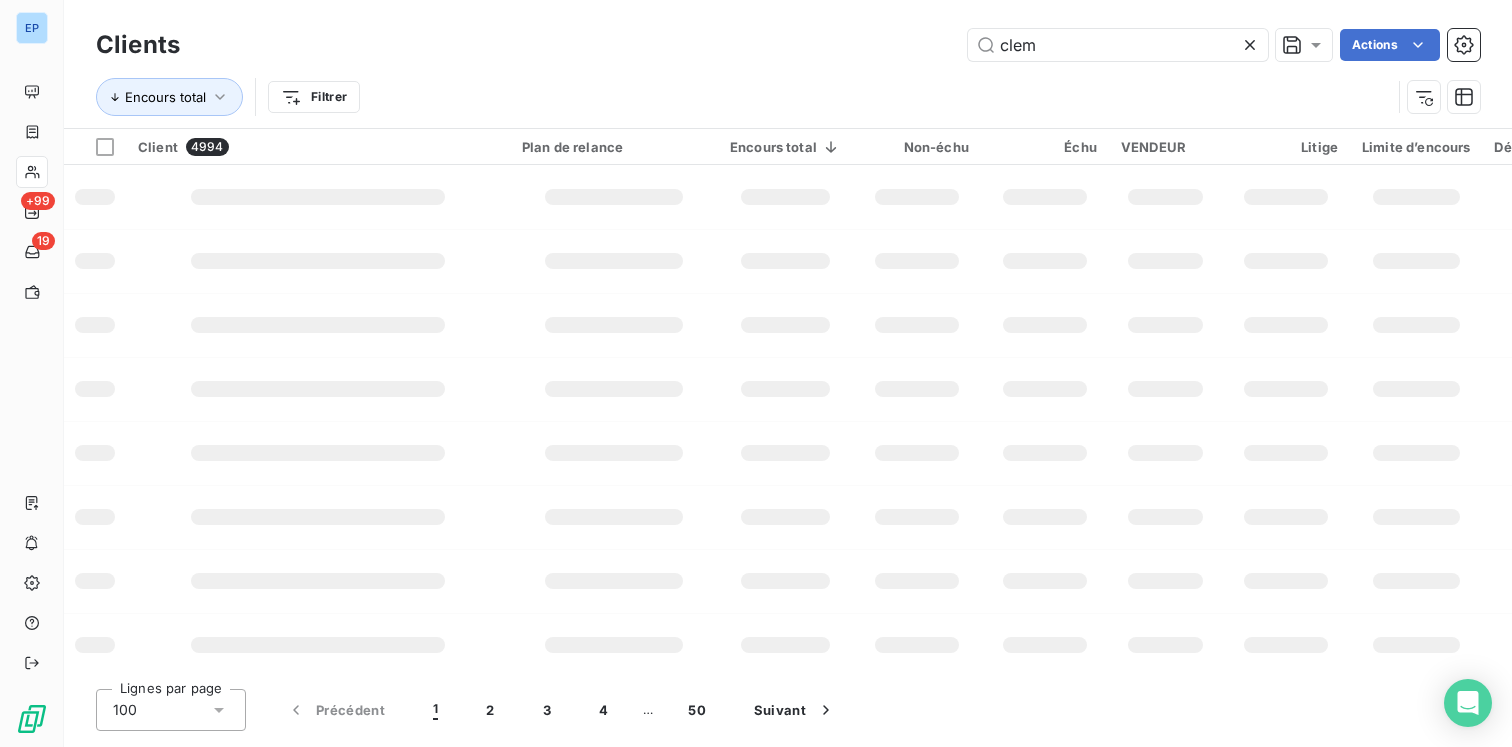 type on "cleme" 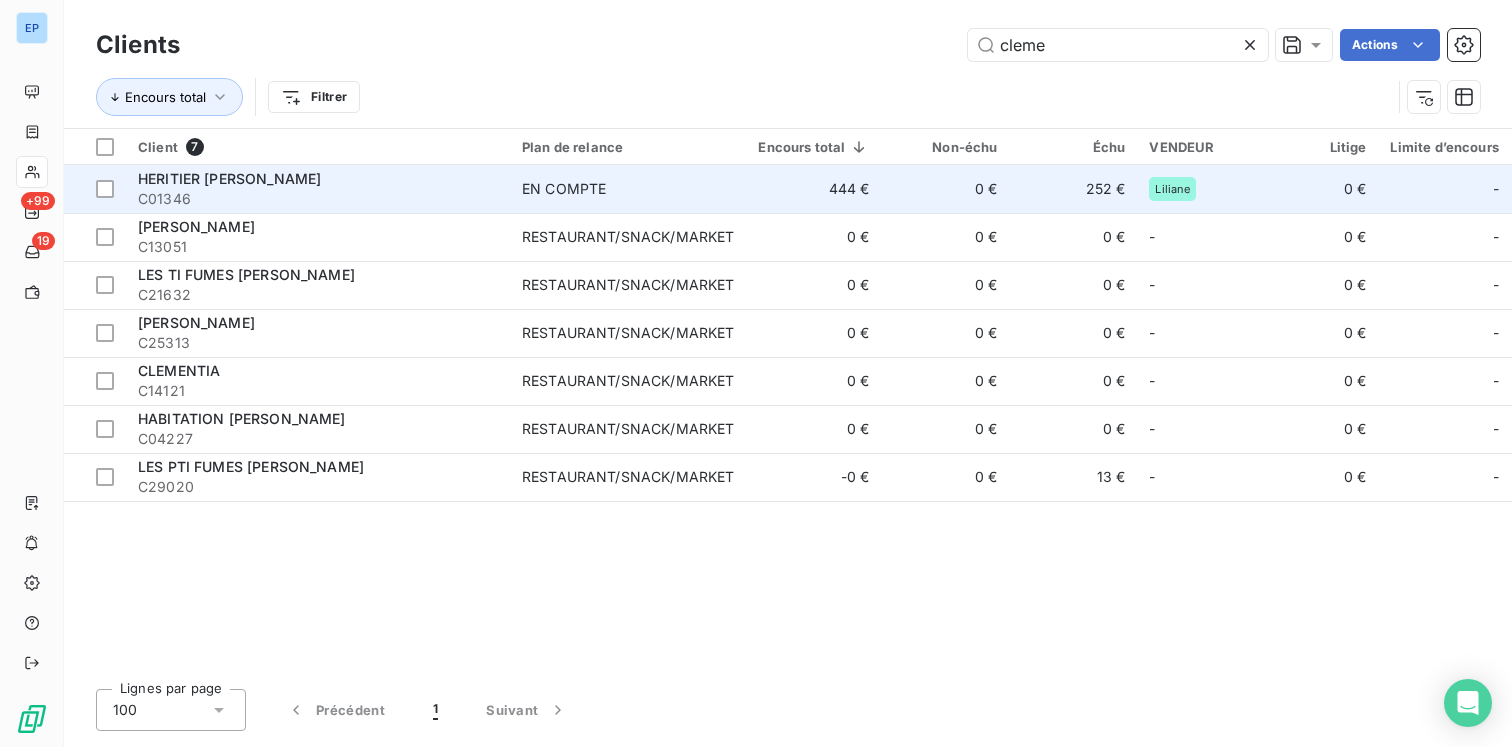 click on "EN COMPTE" at bounding box center [628, 189] 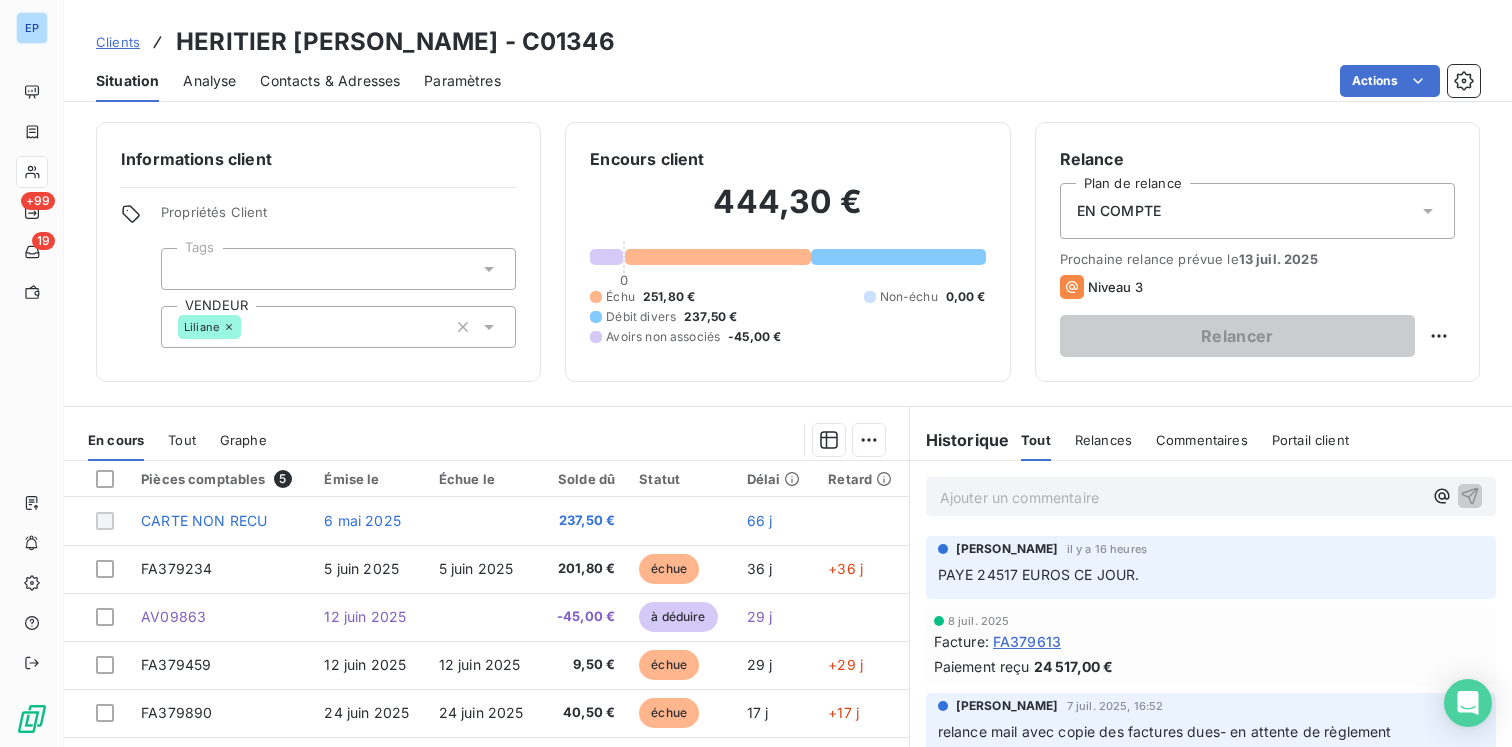 scroll, scrollTop: 159, scrollLeft: 0, axis: vertical 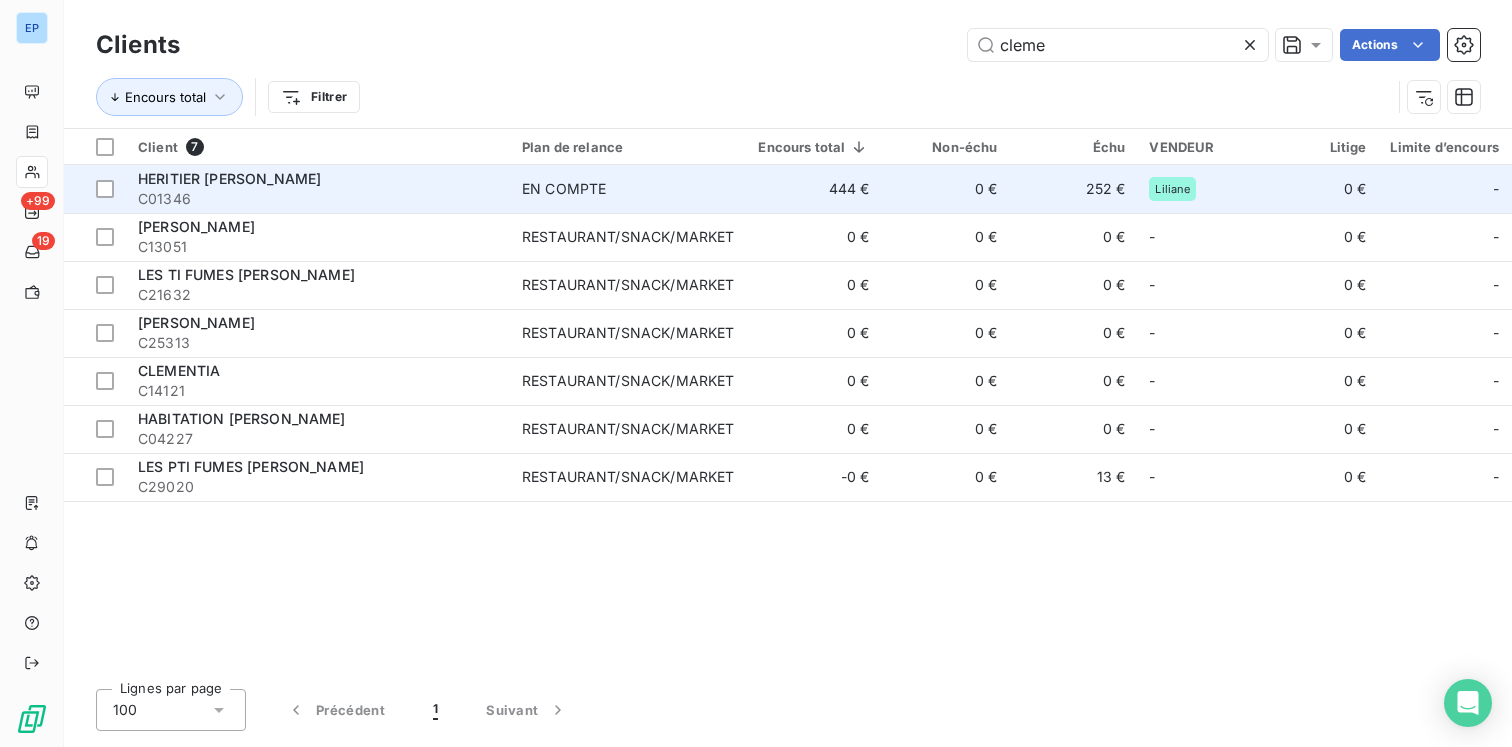 click on "444 €" at bounding box center (813, 189) 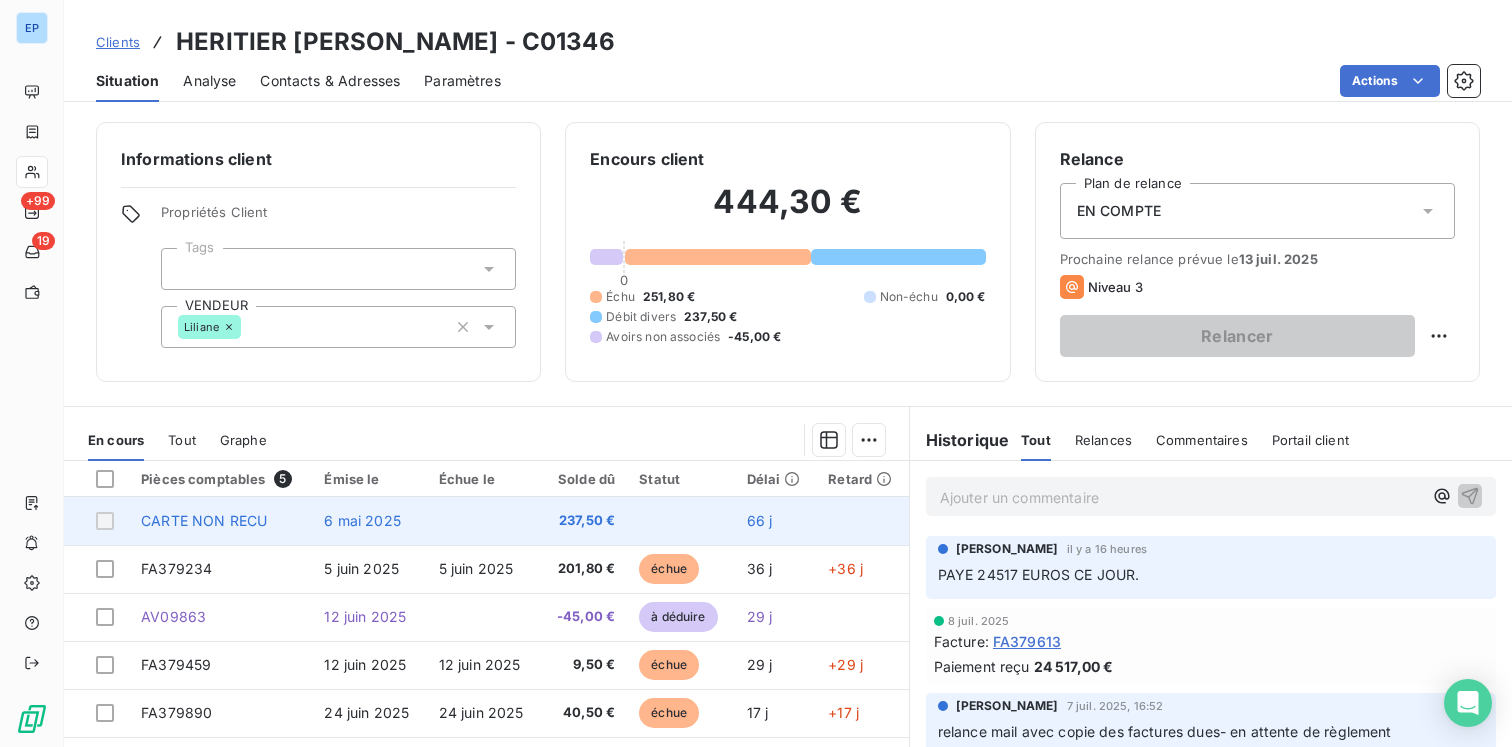 scroll, scrollTop: 159, scrollLeft: 0, axis: vertical 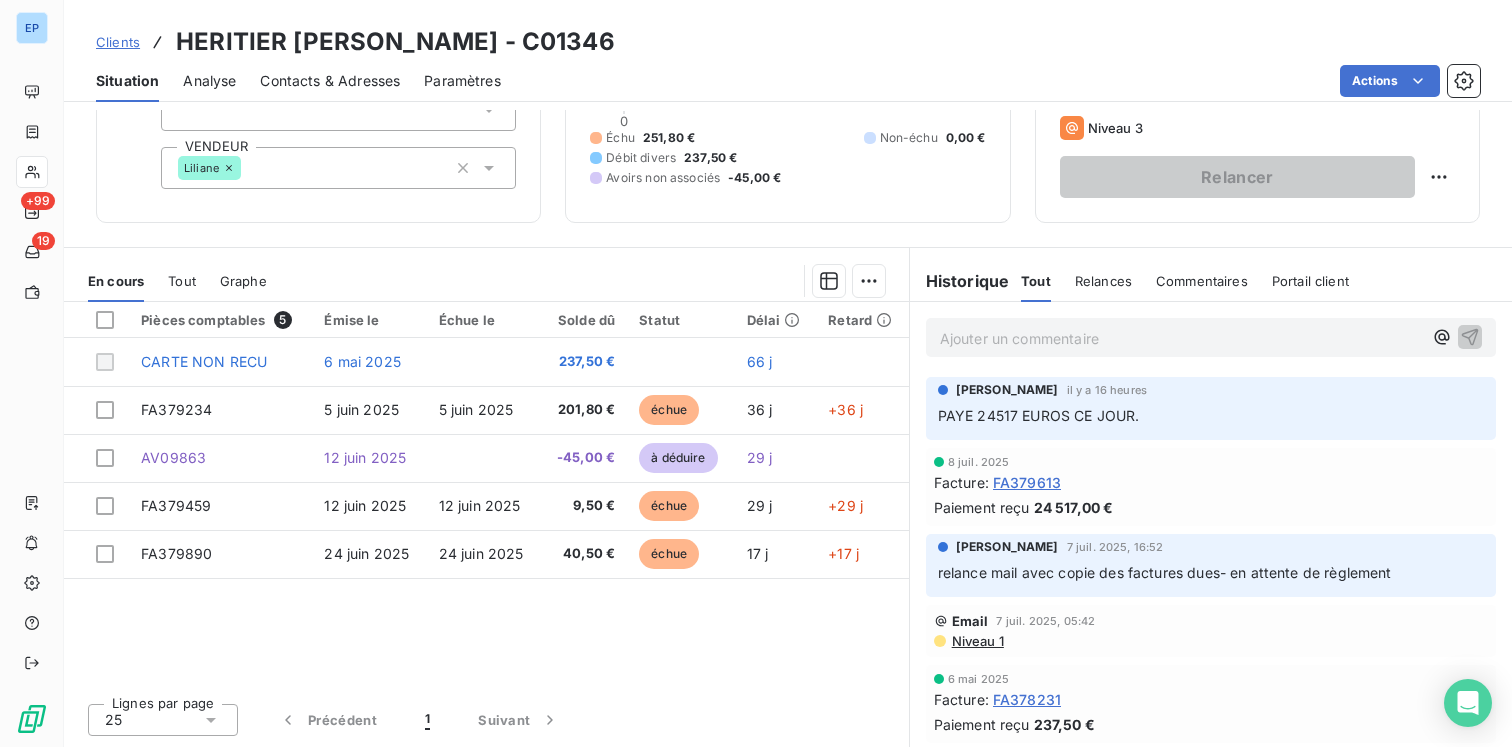 click on "Tout" at bounding box center (182, 281) 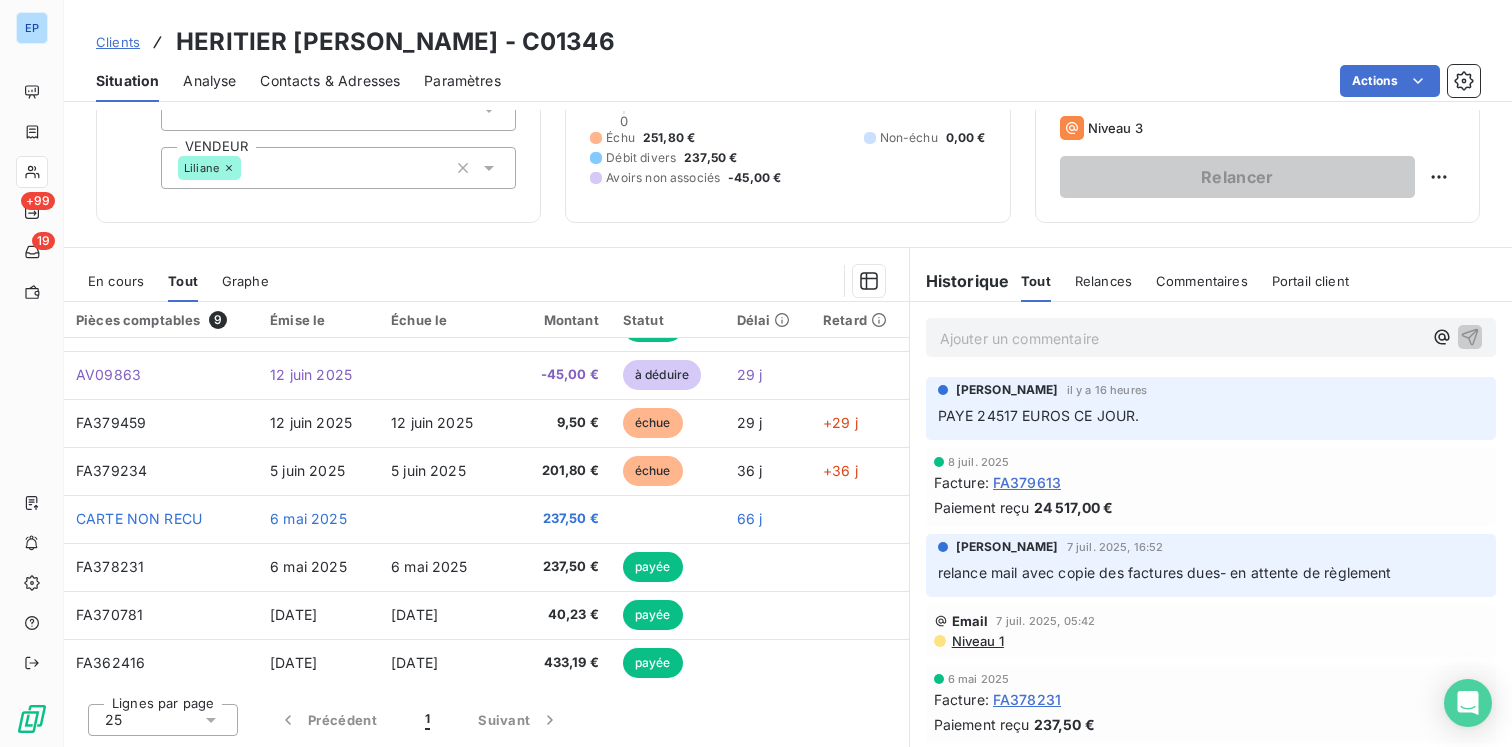 scroll, scrollTop: 0, scrollLeft: 0, axis: both 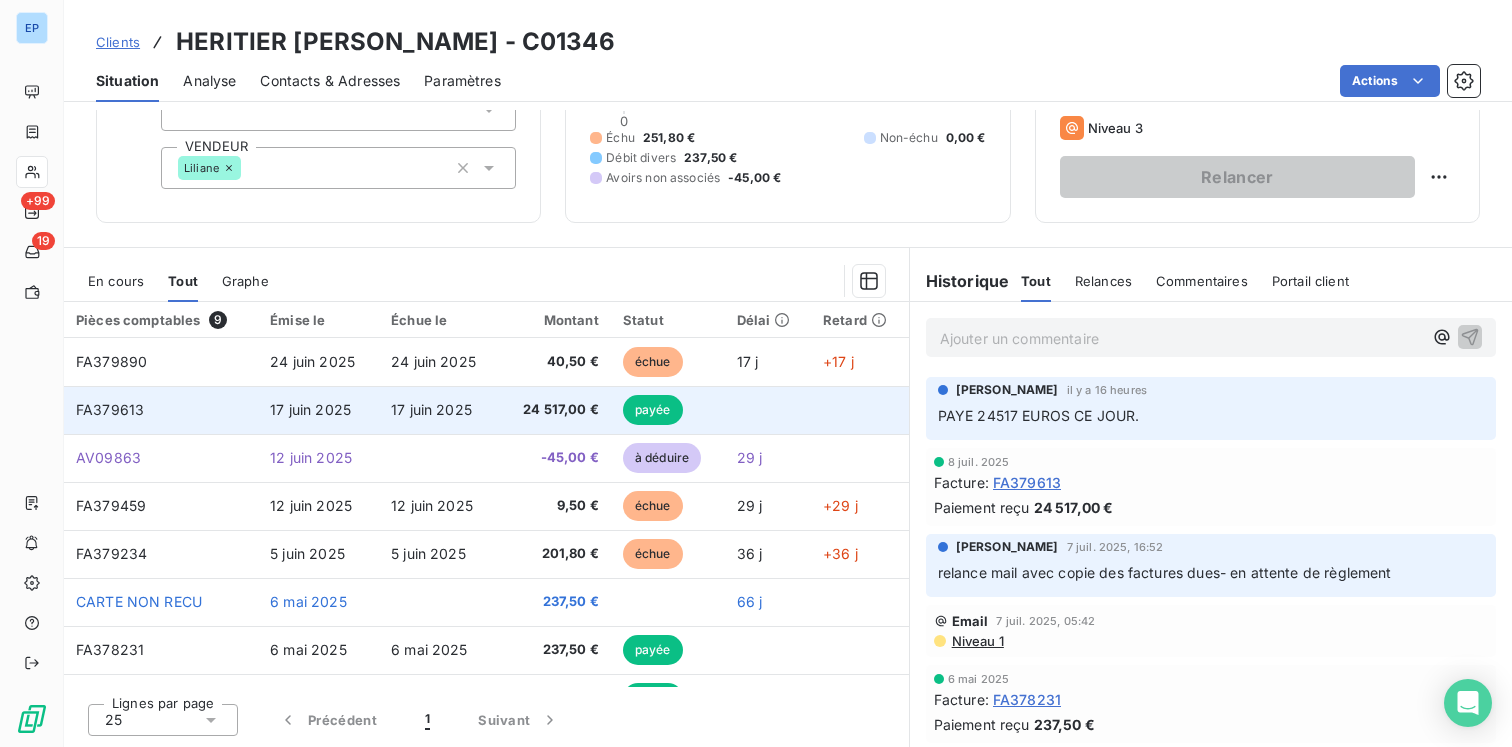 click on "payée" at bounding box center [653, 410] 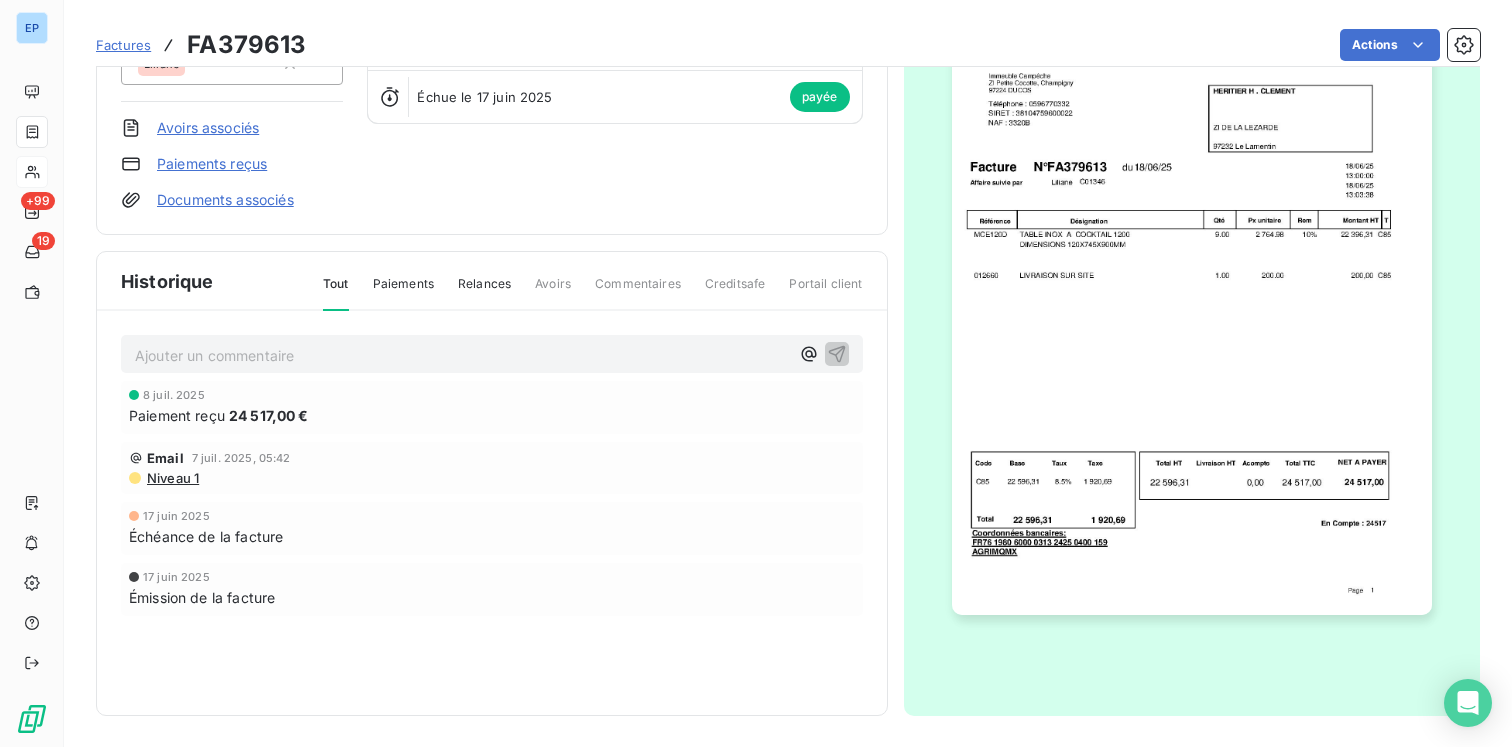 scroll, scrollTop: 0, scrollLeft: 0, axis: both 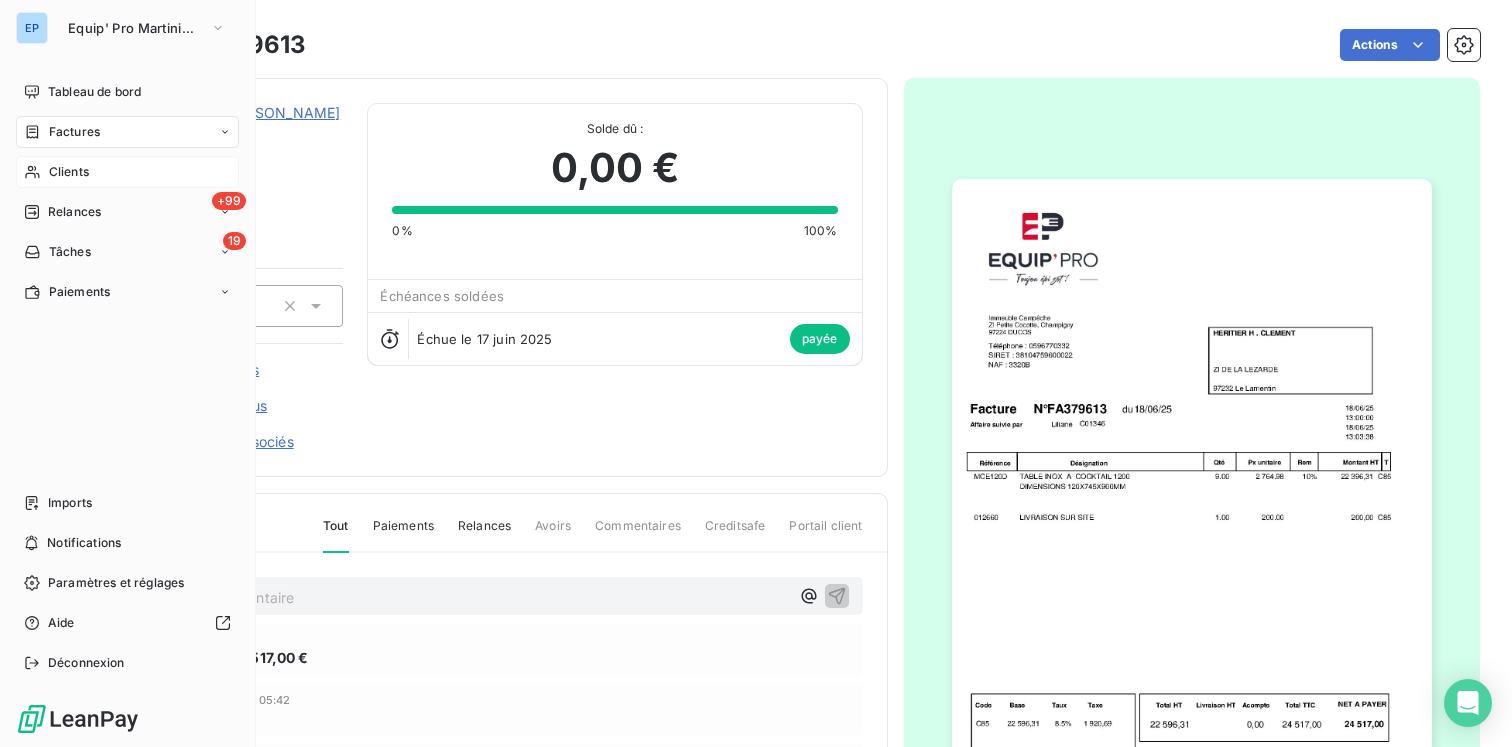 click on "Clients" at bounding box center (69, 172) 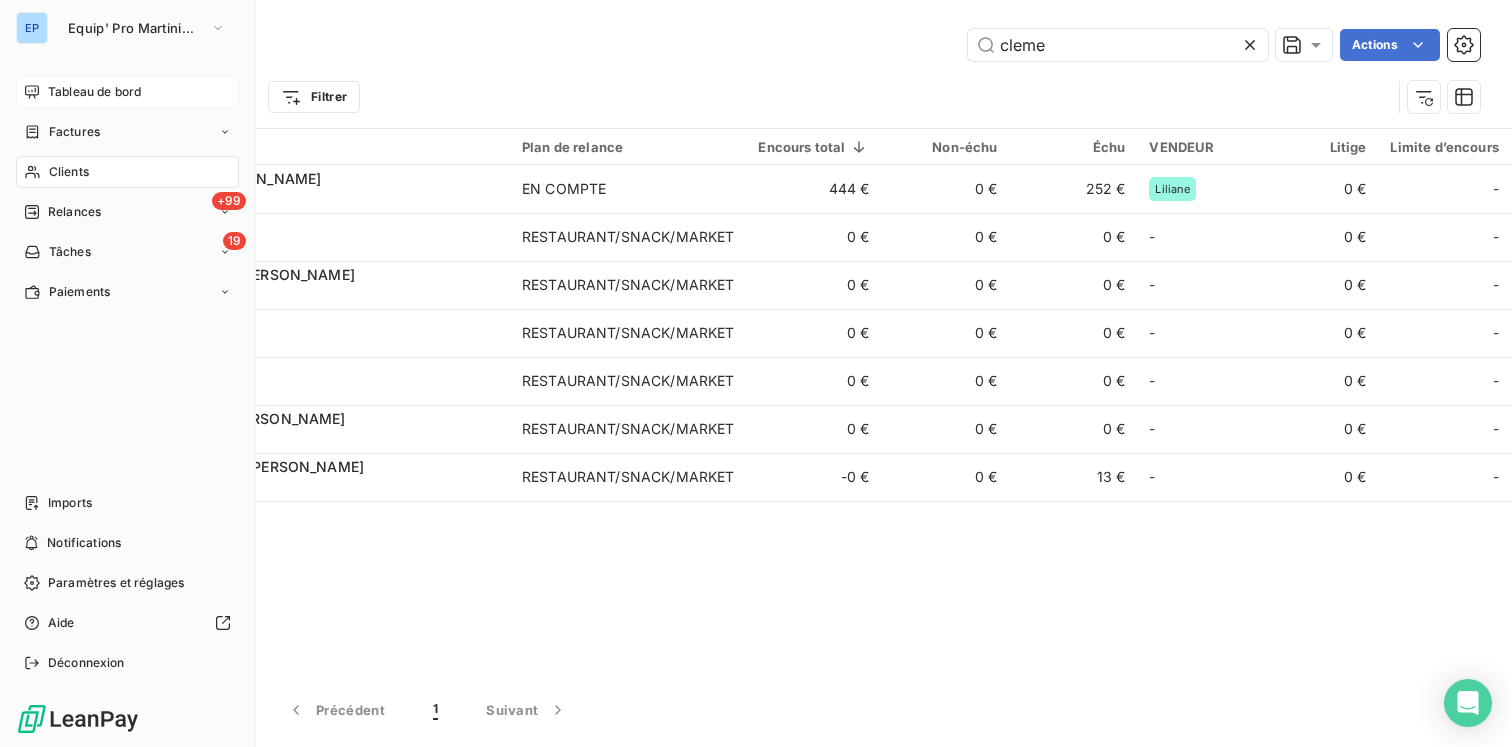 click on "Tableau de bord" at bounding box center (94, 92) 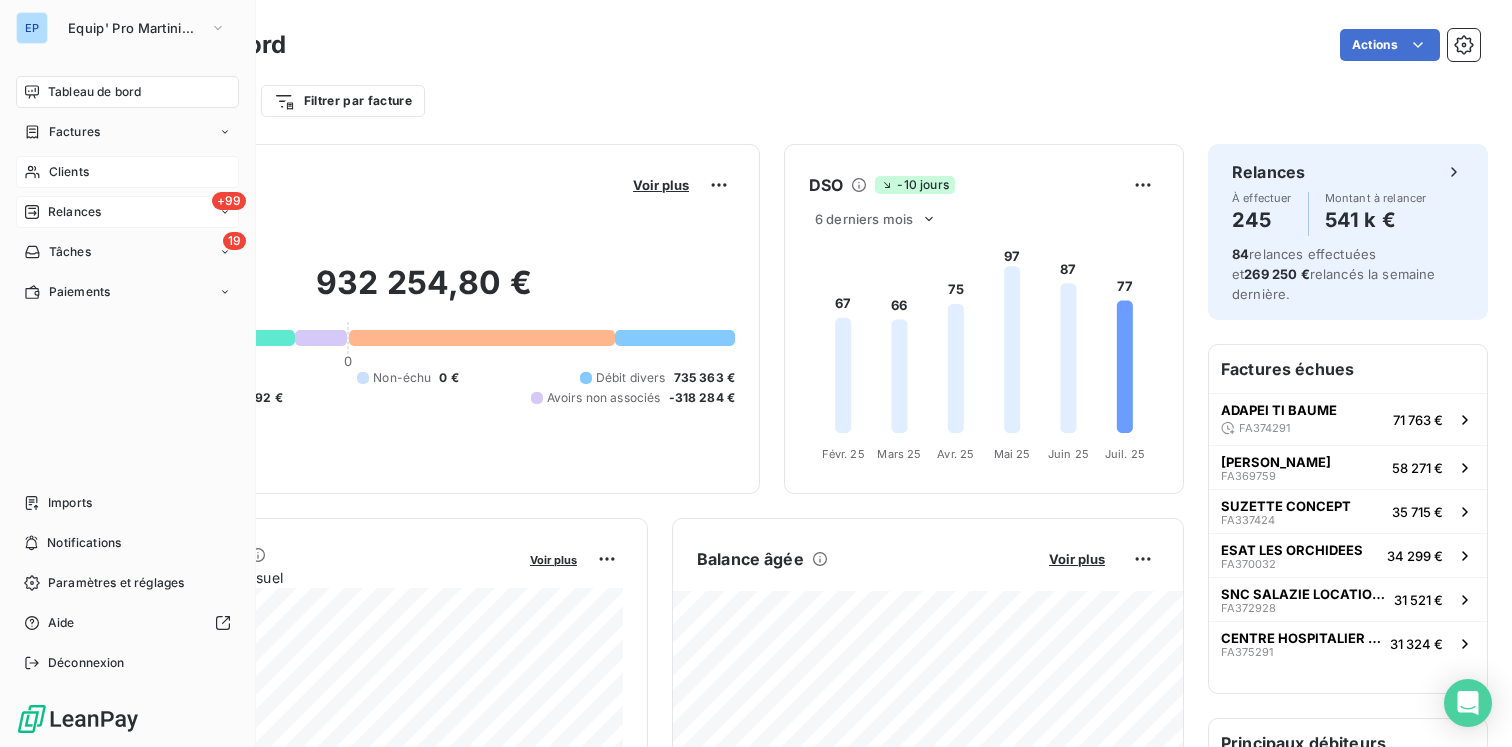 click on "+99 Relances" at bounding box center (127, 212) 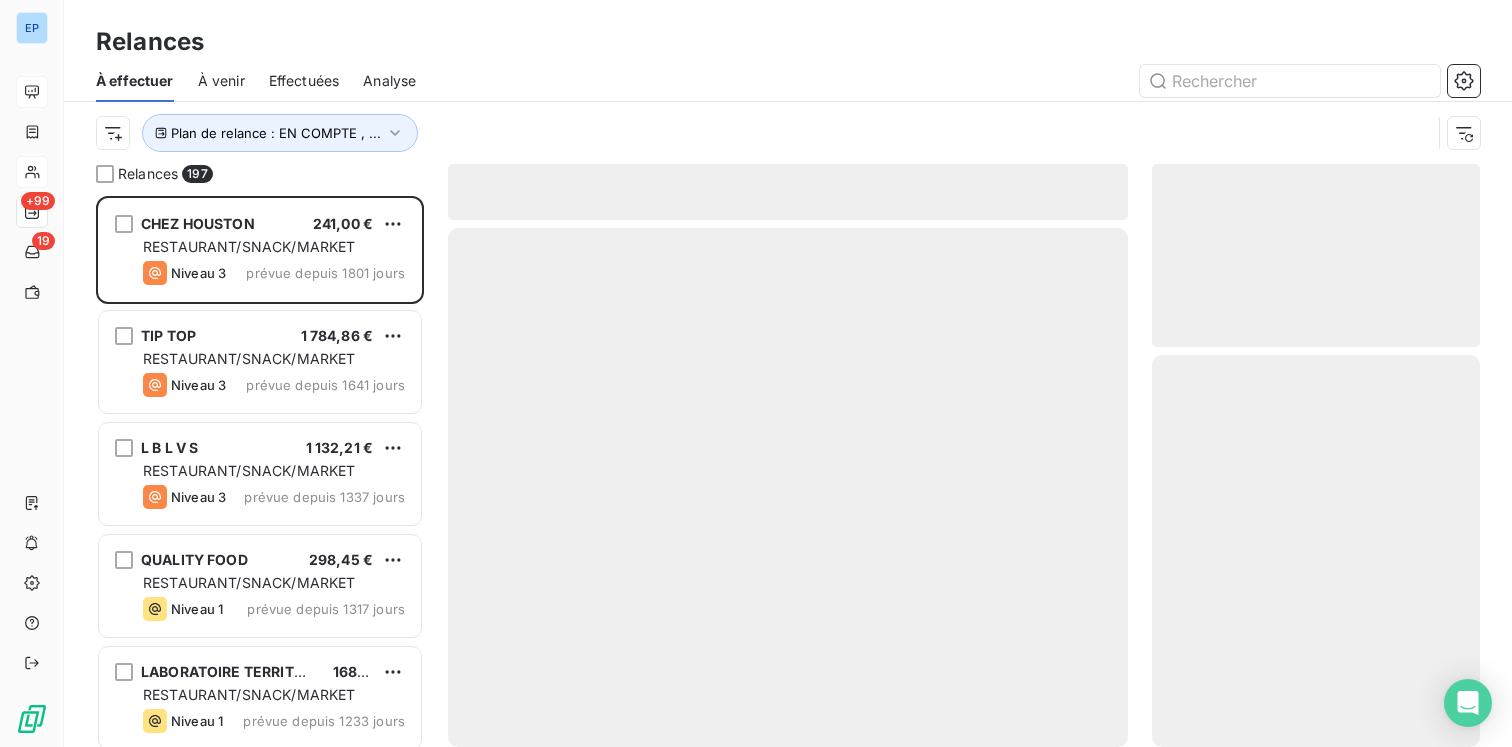 scroll, scrollTop: 1, scrollLeft: 1, axis: both 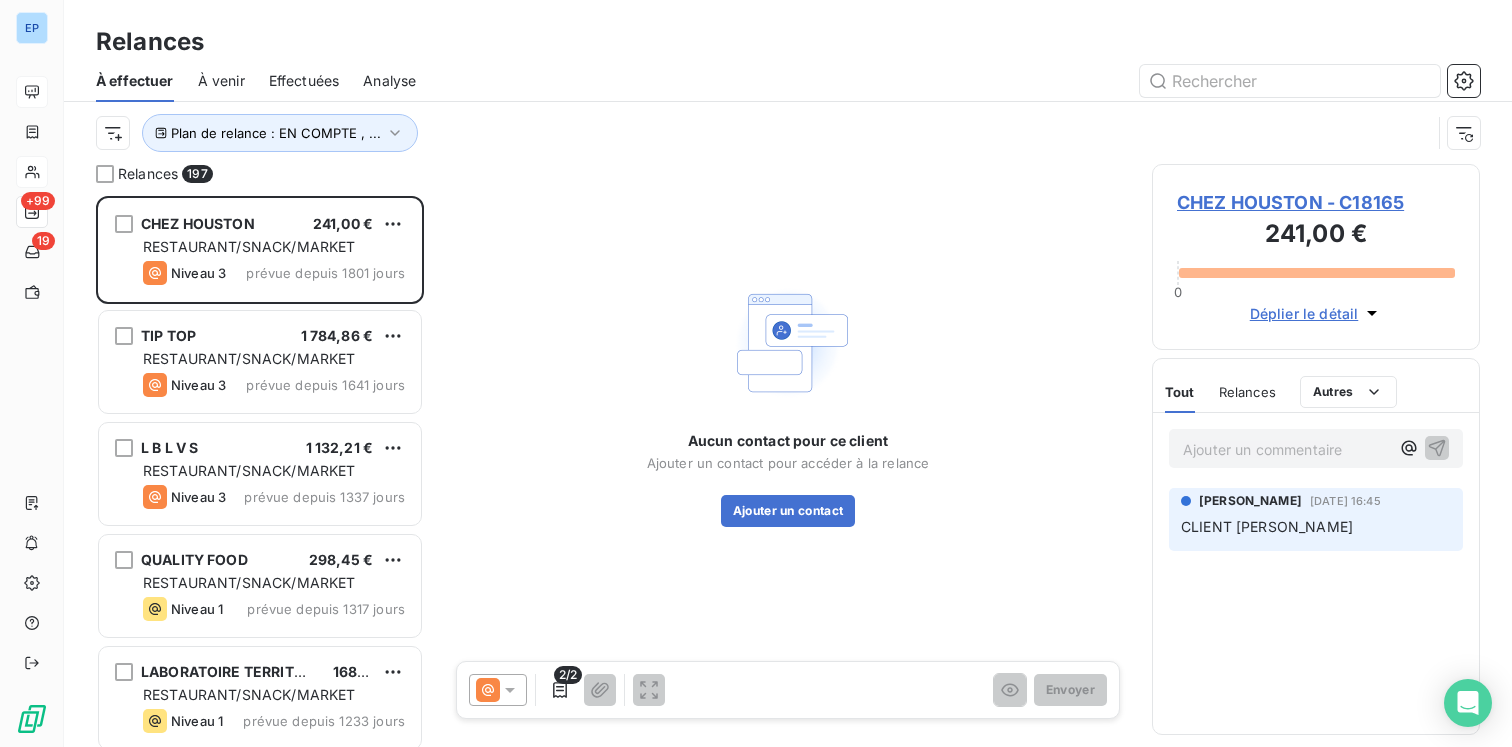 click on "Effectuées" at bounding box center (304, 81) 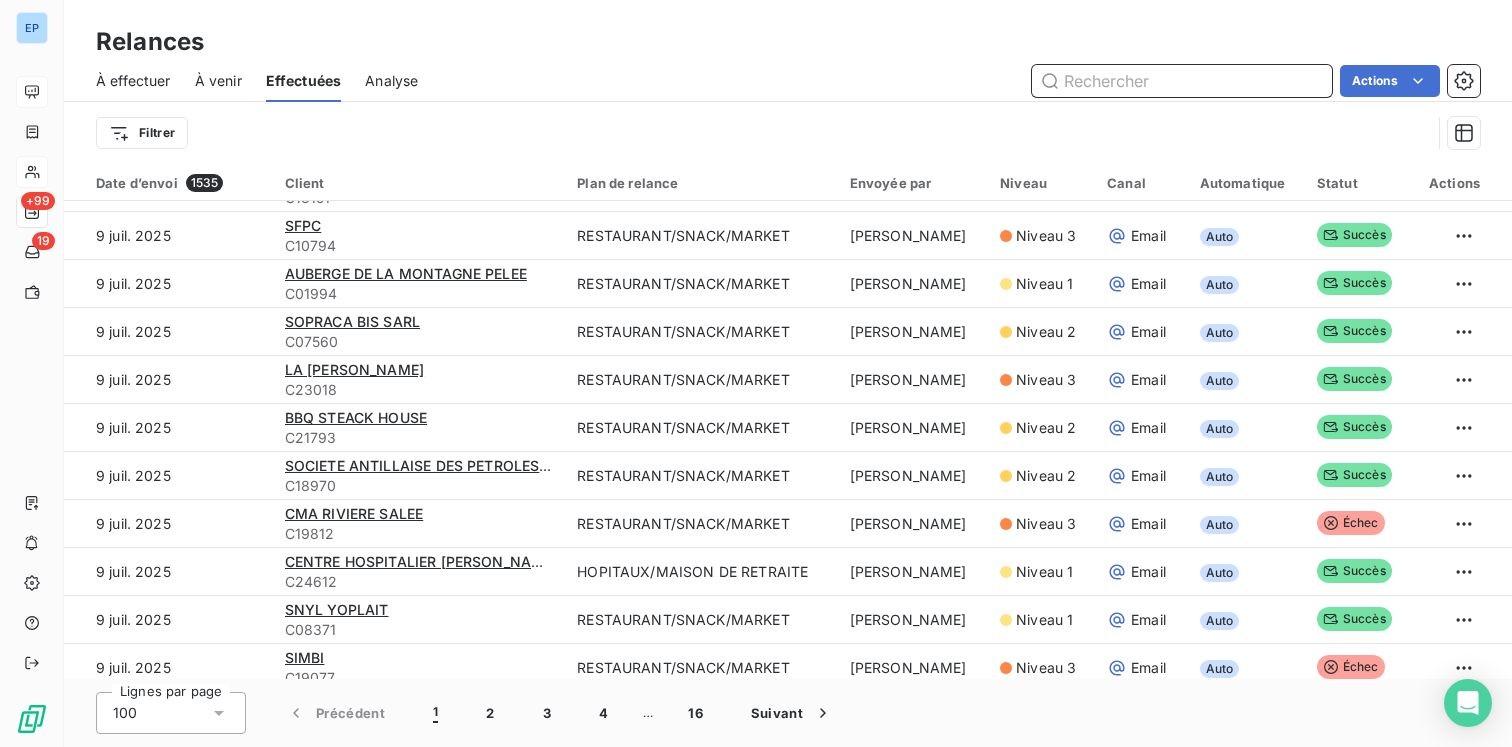 scroll, scrollTop: 808, scrollLeft: 0, axis: vertical 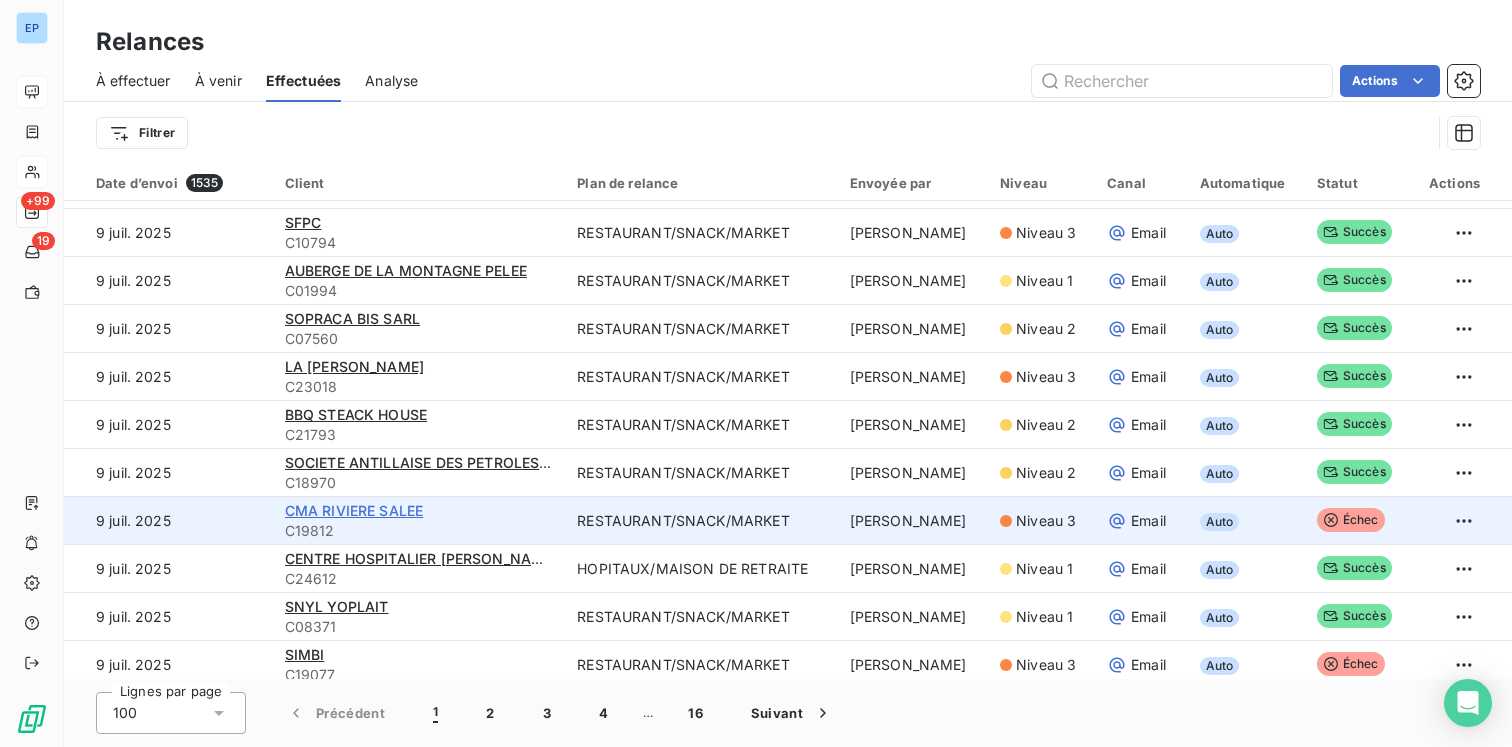 click on "CMA RIVIERE SALEE" at bounding box center [354, 510] 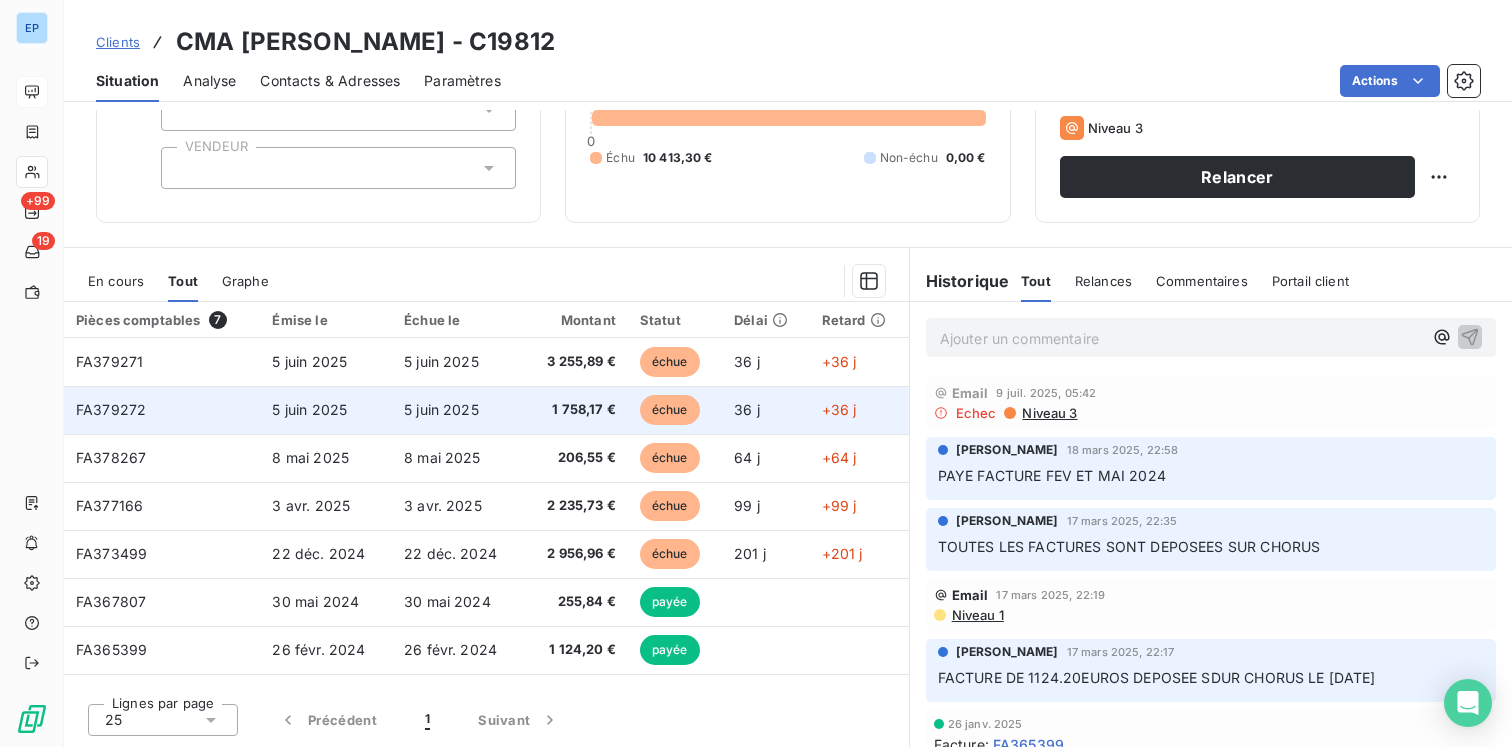 scroll, scrollTop: 0, scrollLeft: 0, axis: both 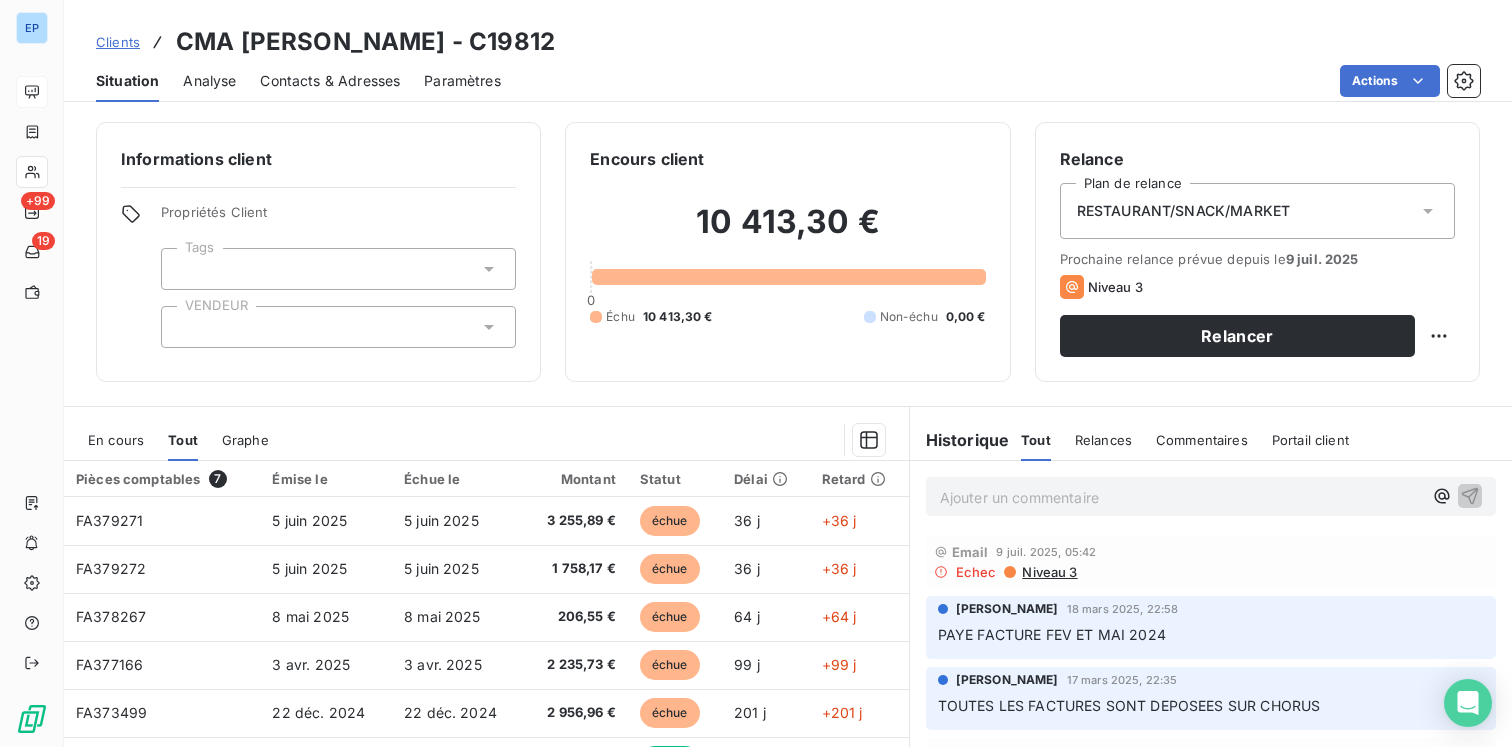 click on "Contacts & Adresses" at bounding box center [330, 81] 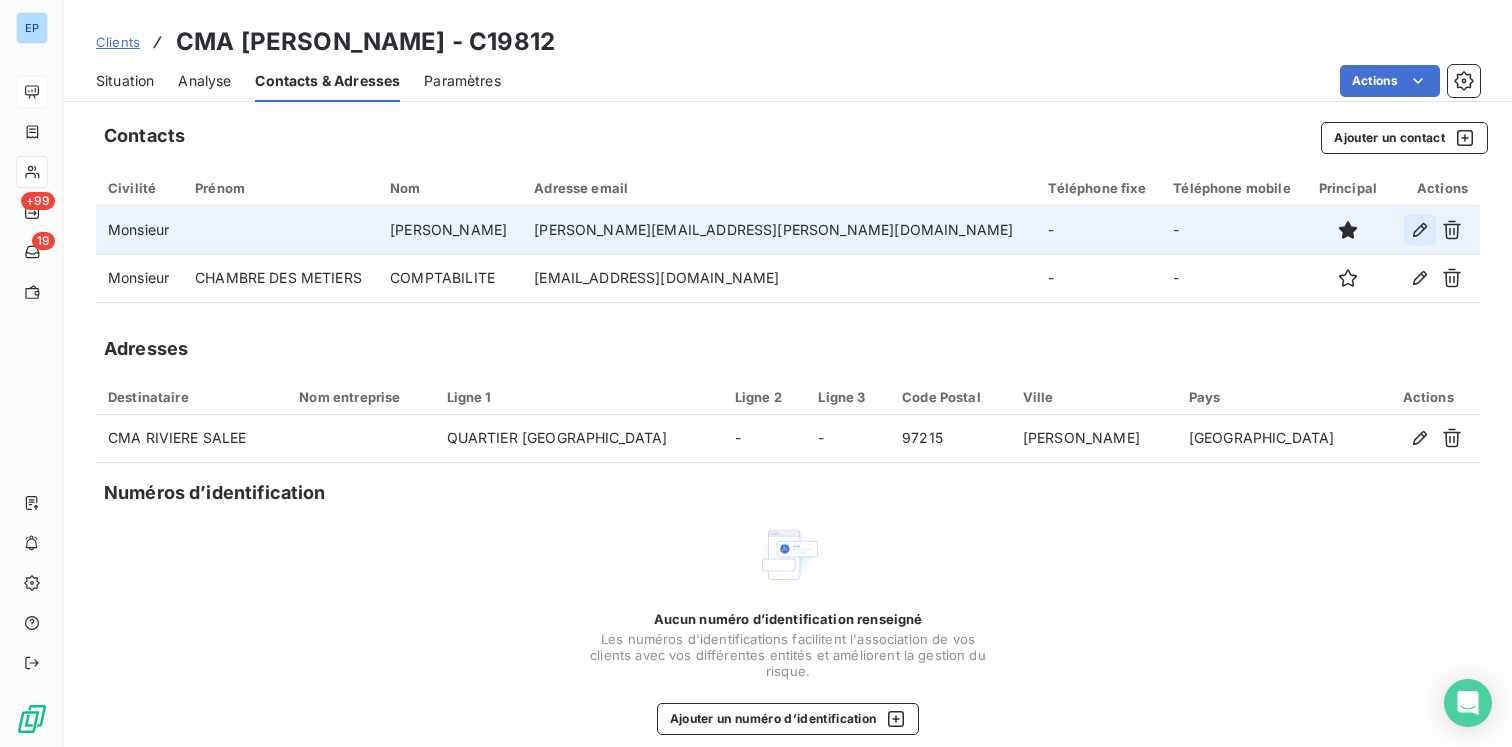 click 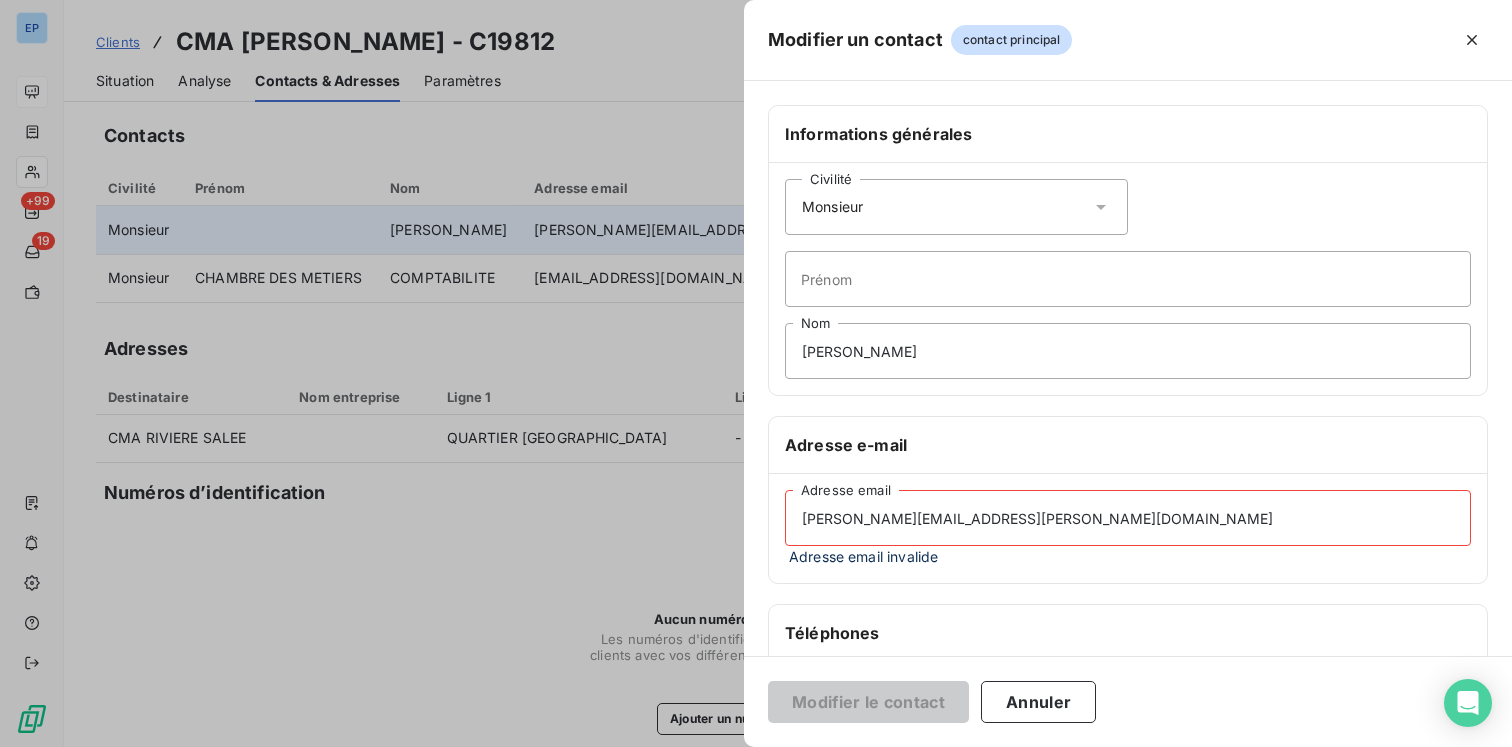 click on "gilles.mongin@cma-martinique.com" at bounding box center [1128, 518] 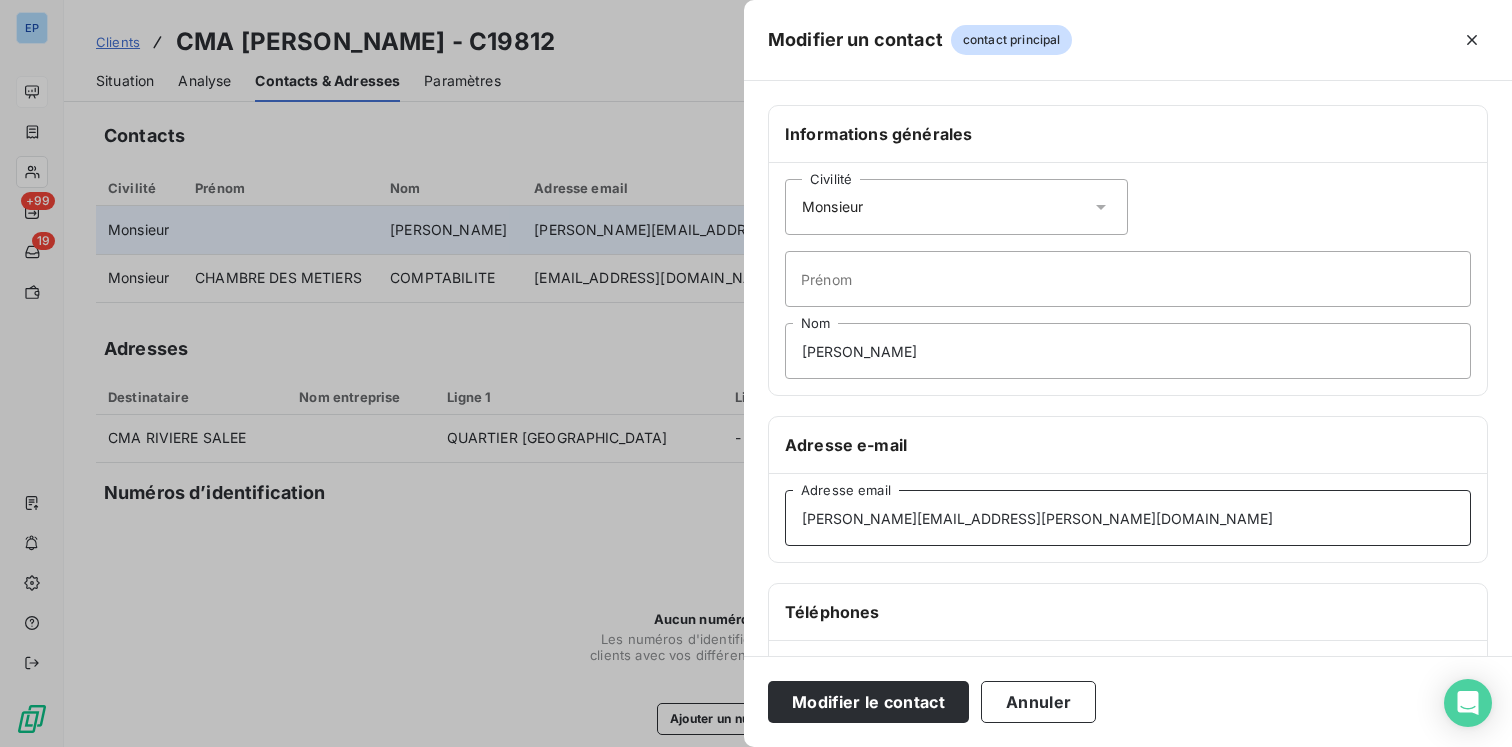 type on "gilles.mongin@cma-martinique.com" 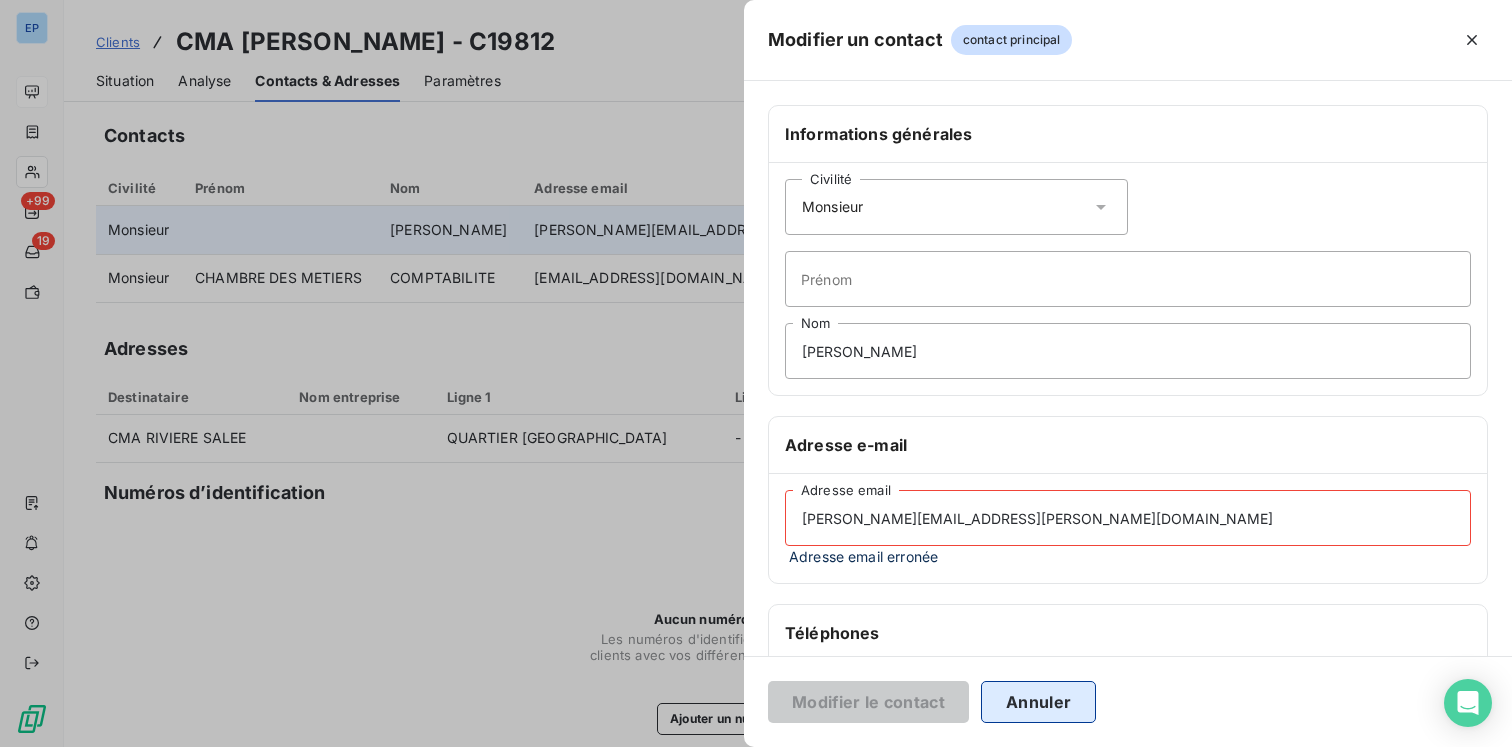 click on "Annuler" at bounding box center [1038, 702] 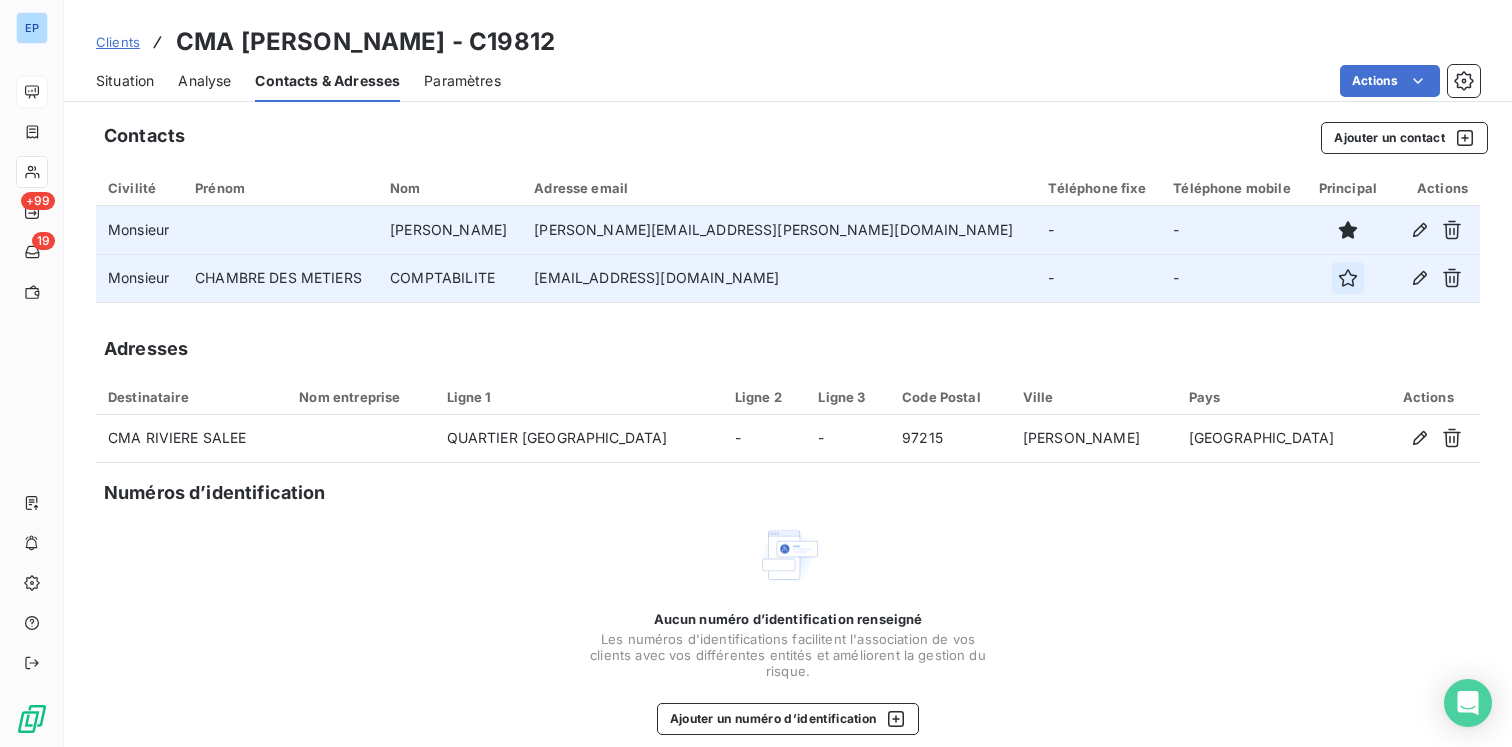 click 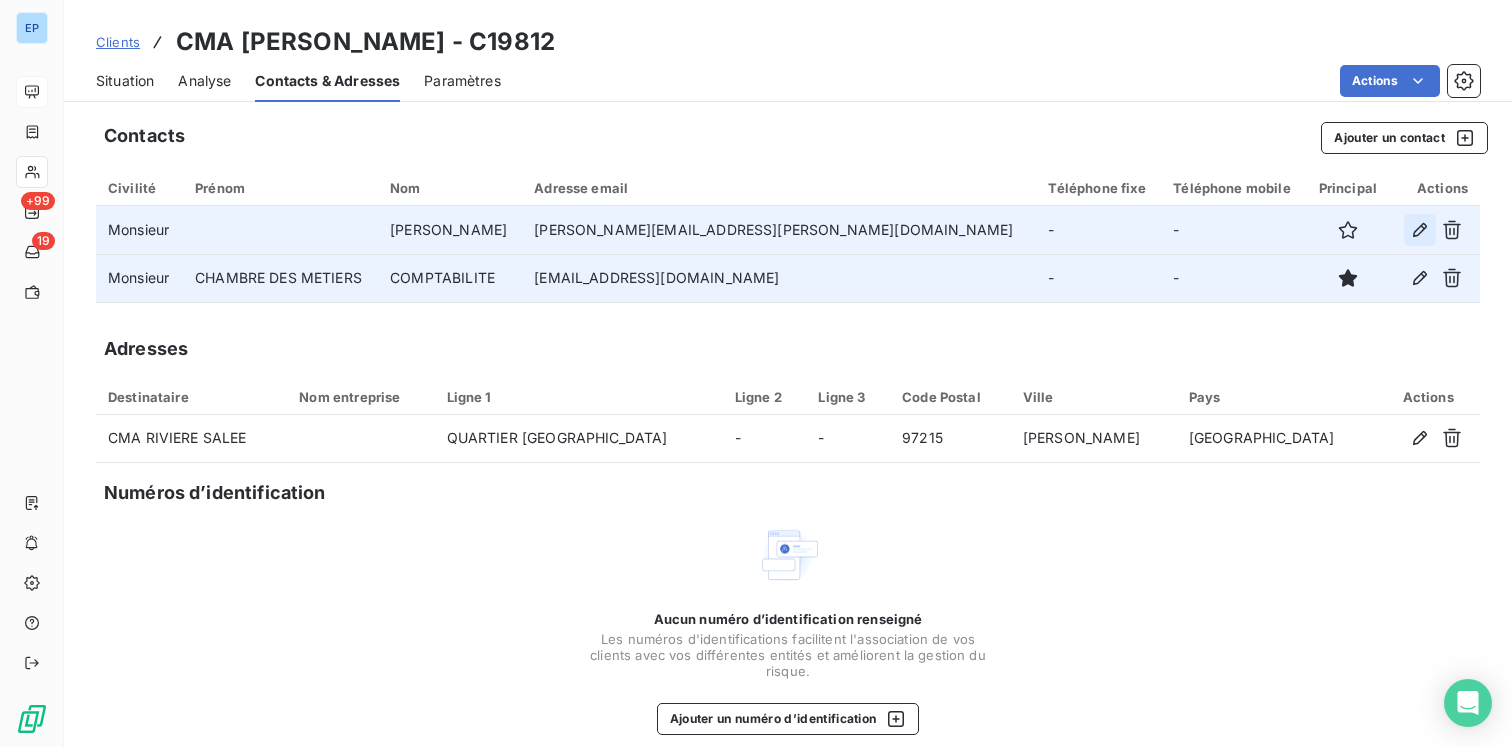 click 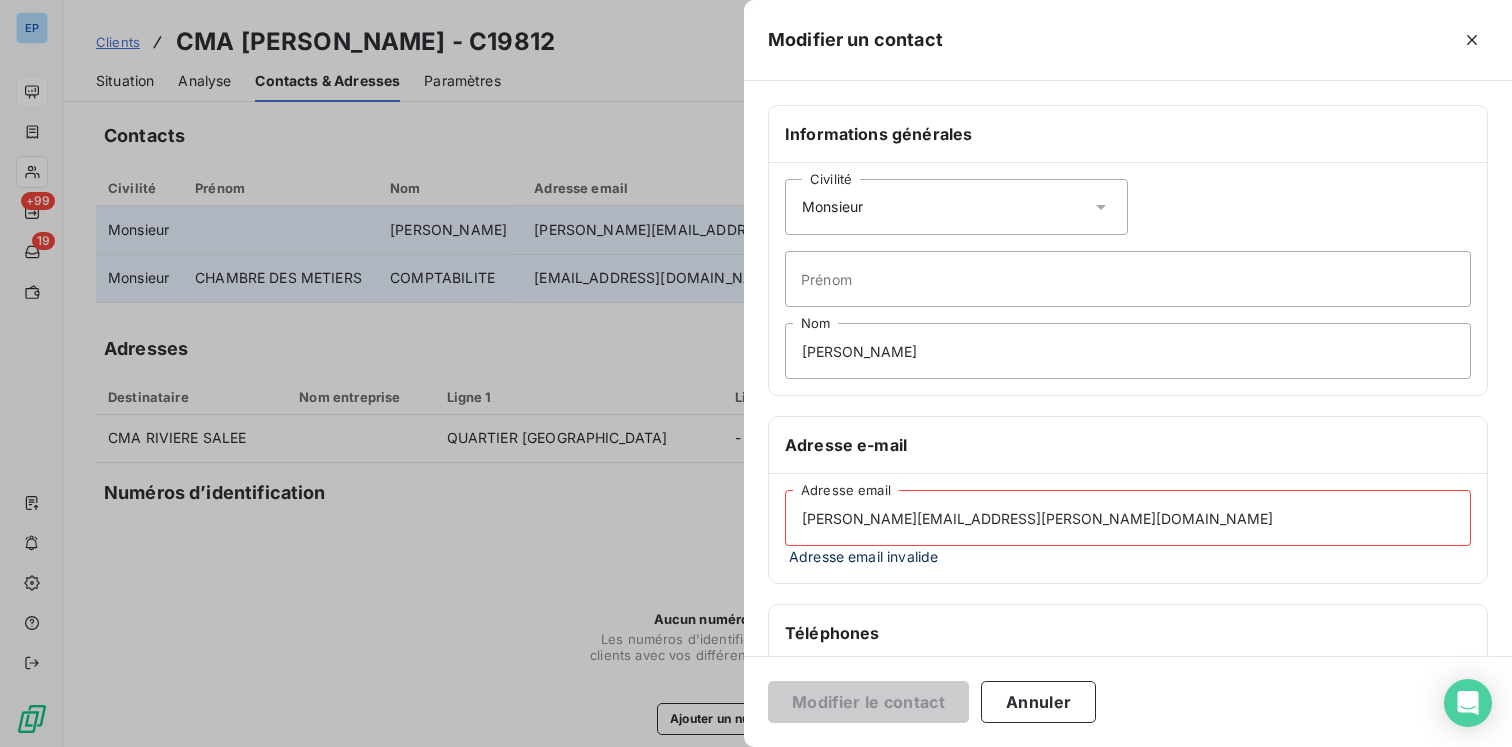 type 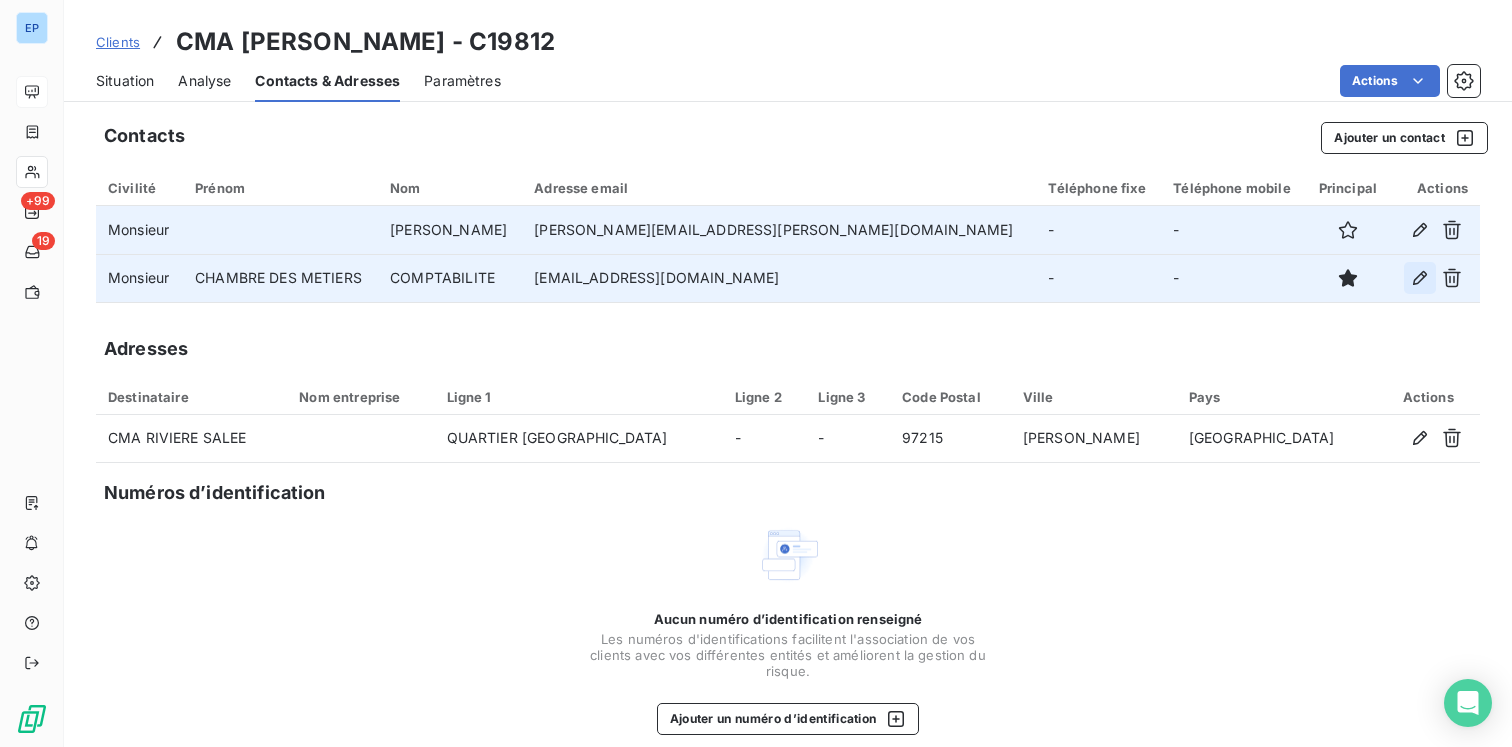 click 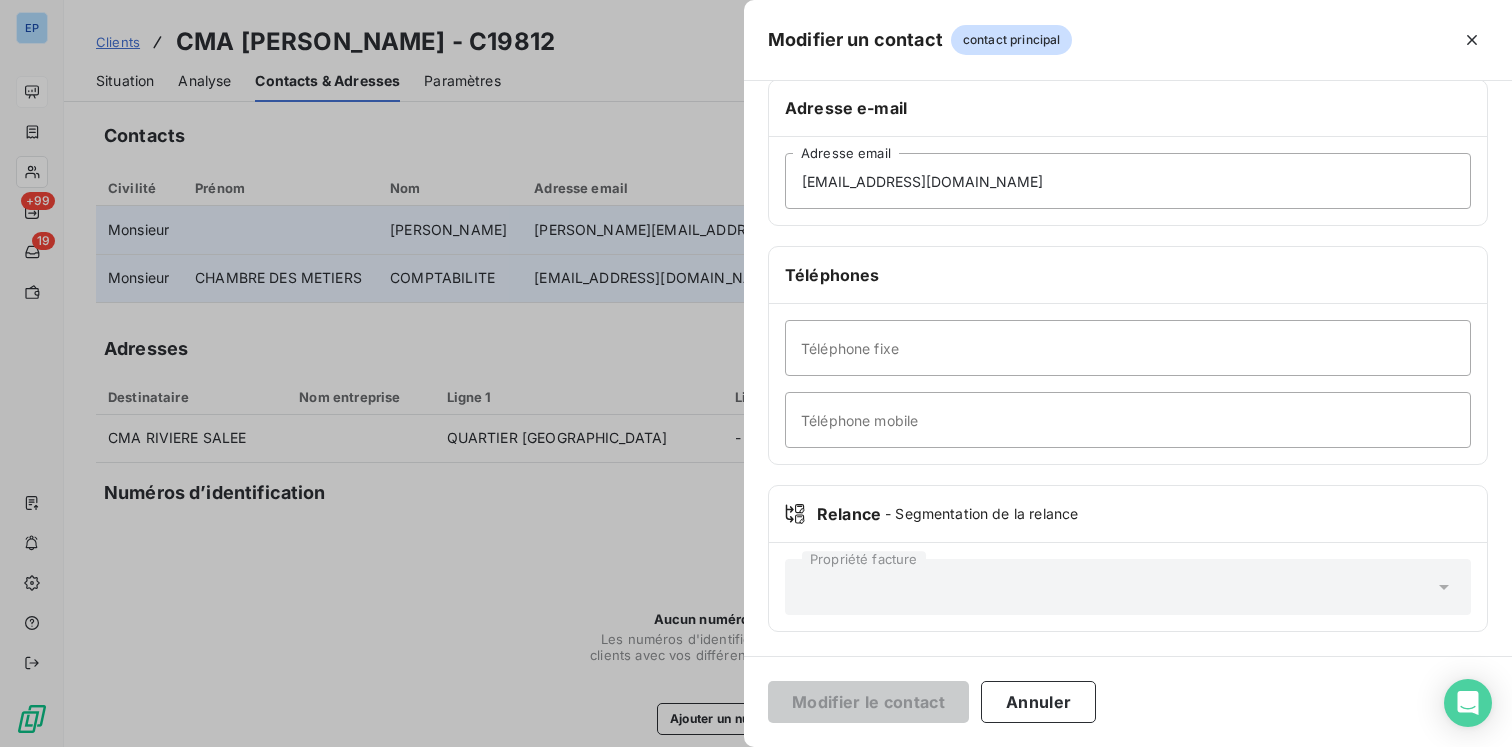 scroll, scrollTop: 0, scrollLeft: 0, axis: both 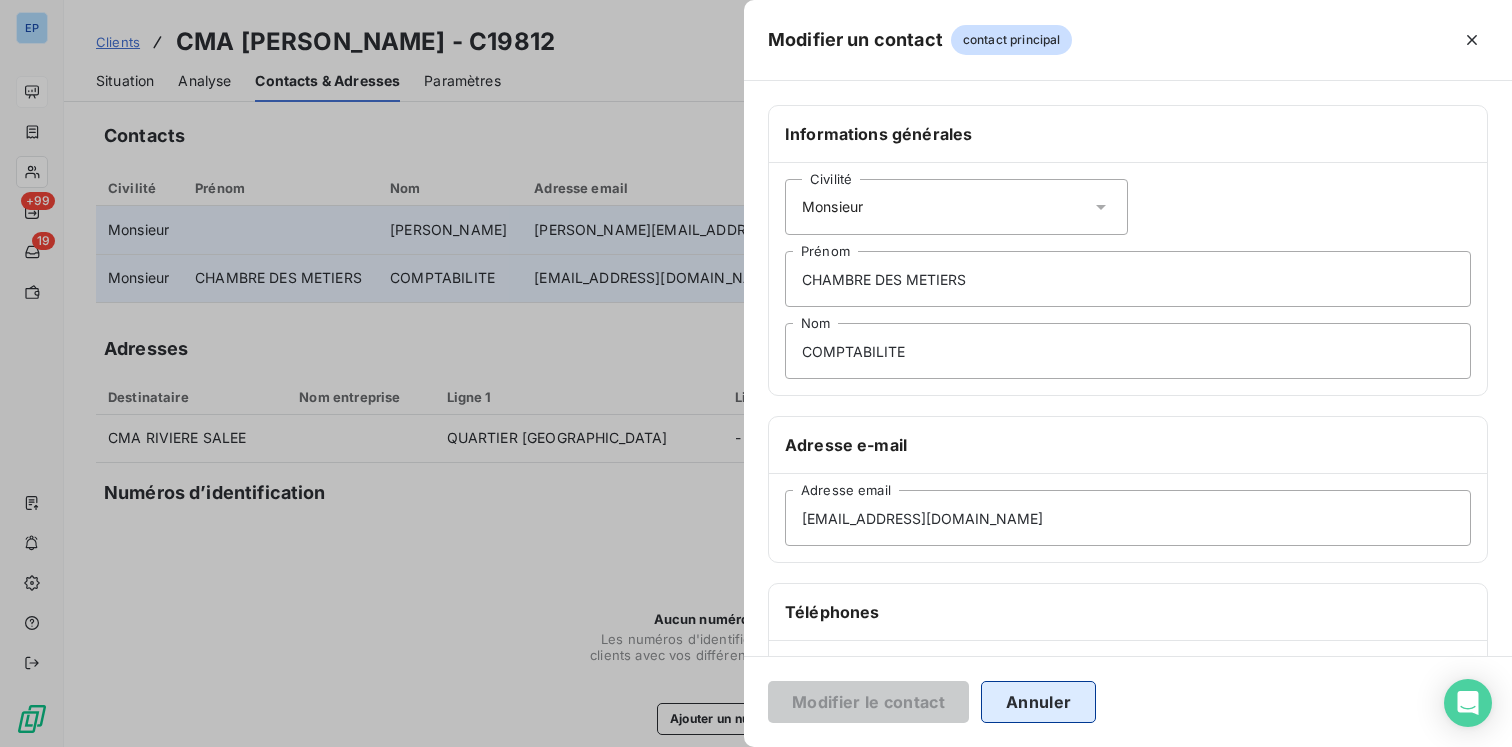 click on "Annuler" at bounding box center [1038, 702] 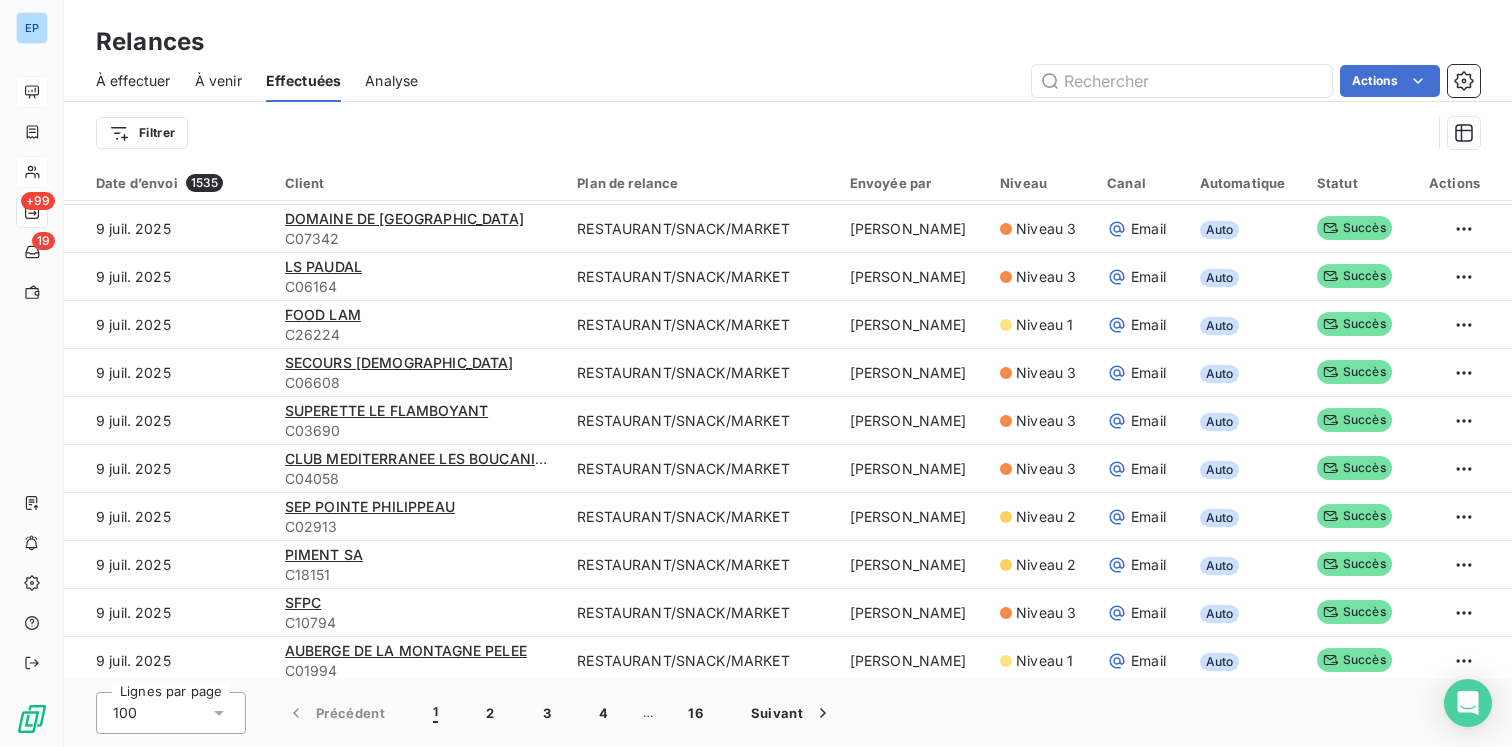 scroll, scrollTop: 735, scrollLeft: 0, axis: vertical 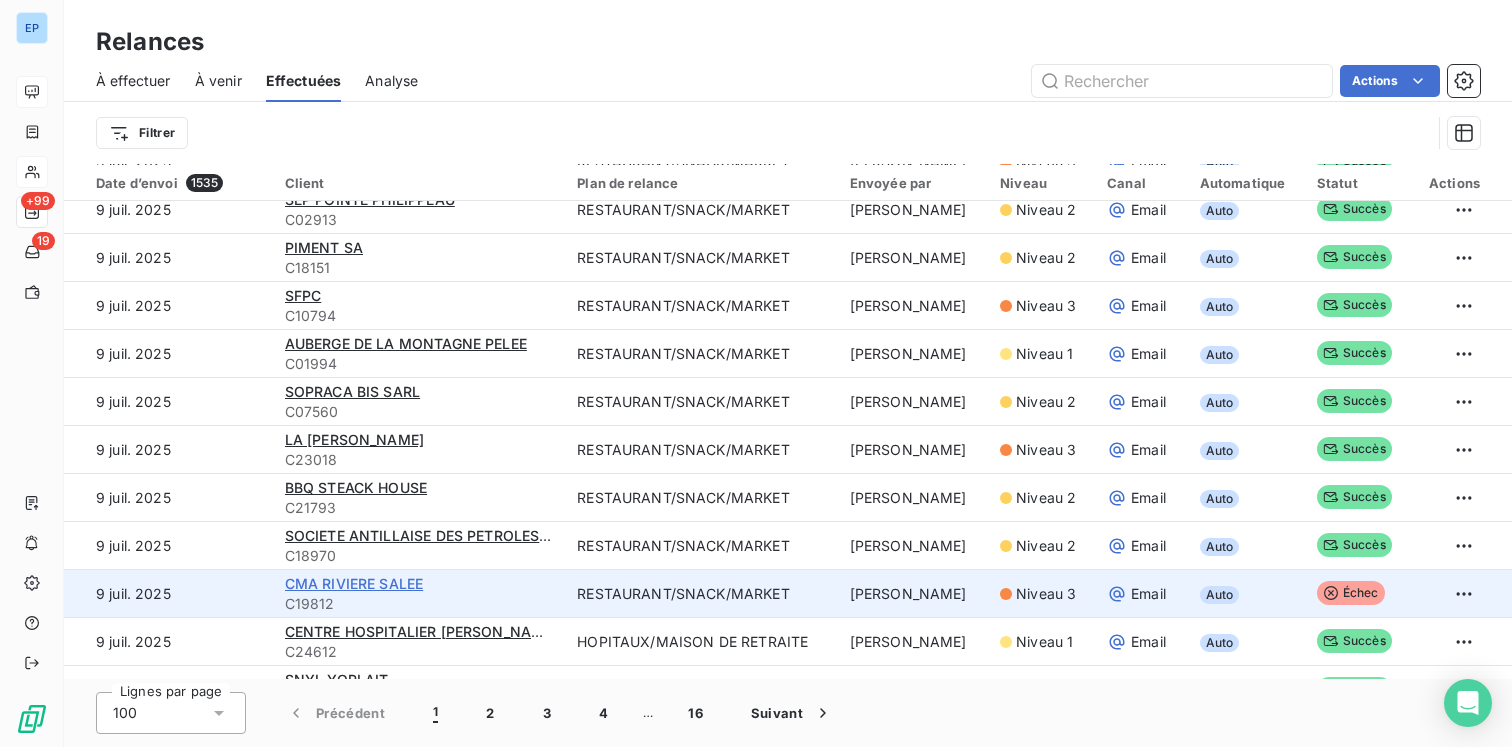 click on "CMA RIVIERE SALEE" at bounding box center (354, 583) 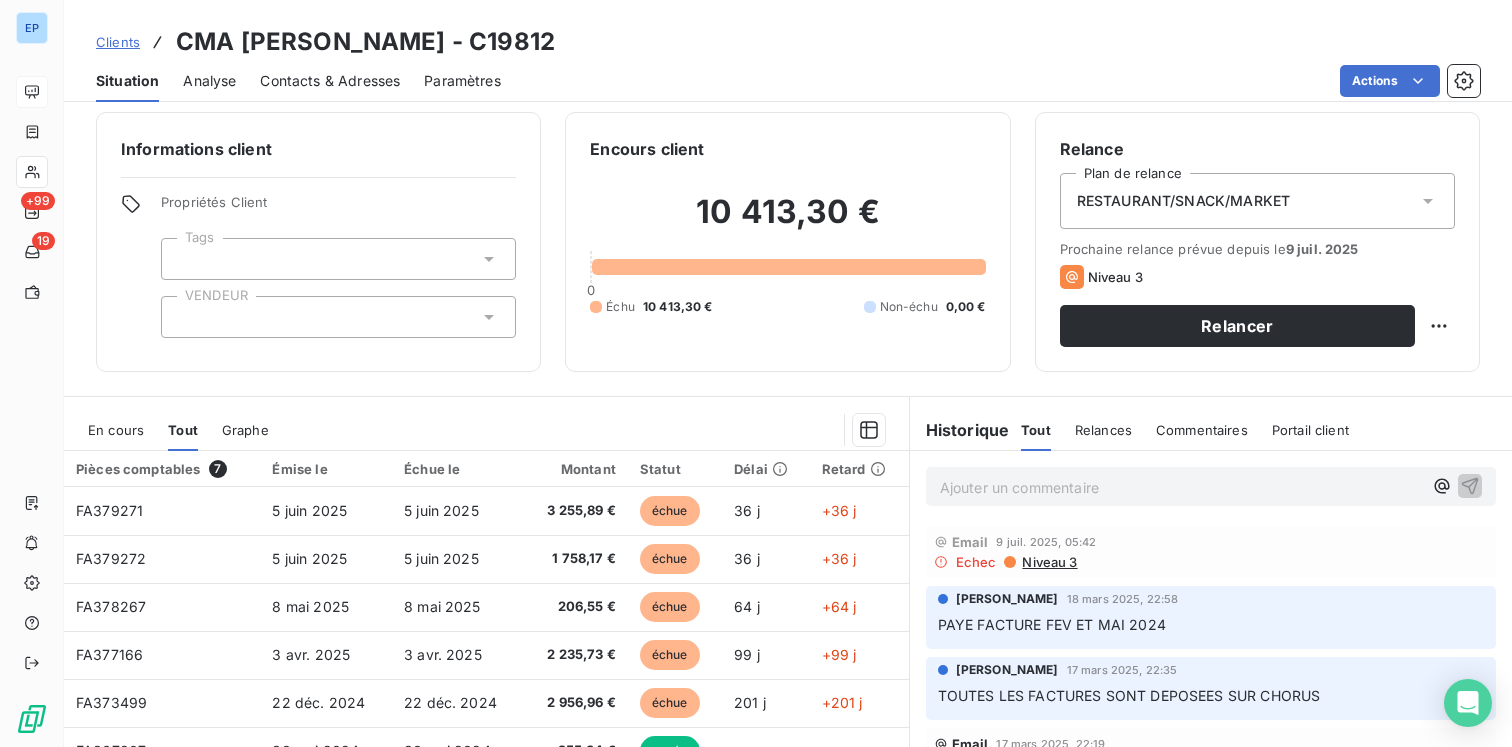 scroll, scrollTop: 3, scrollLeft: 0, axis: vertical 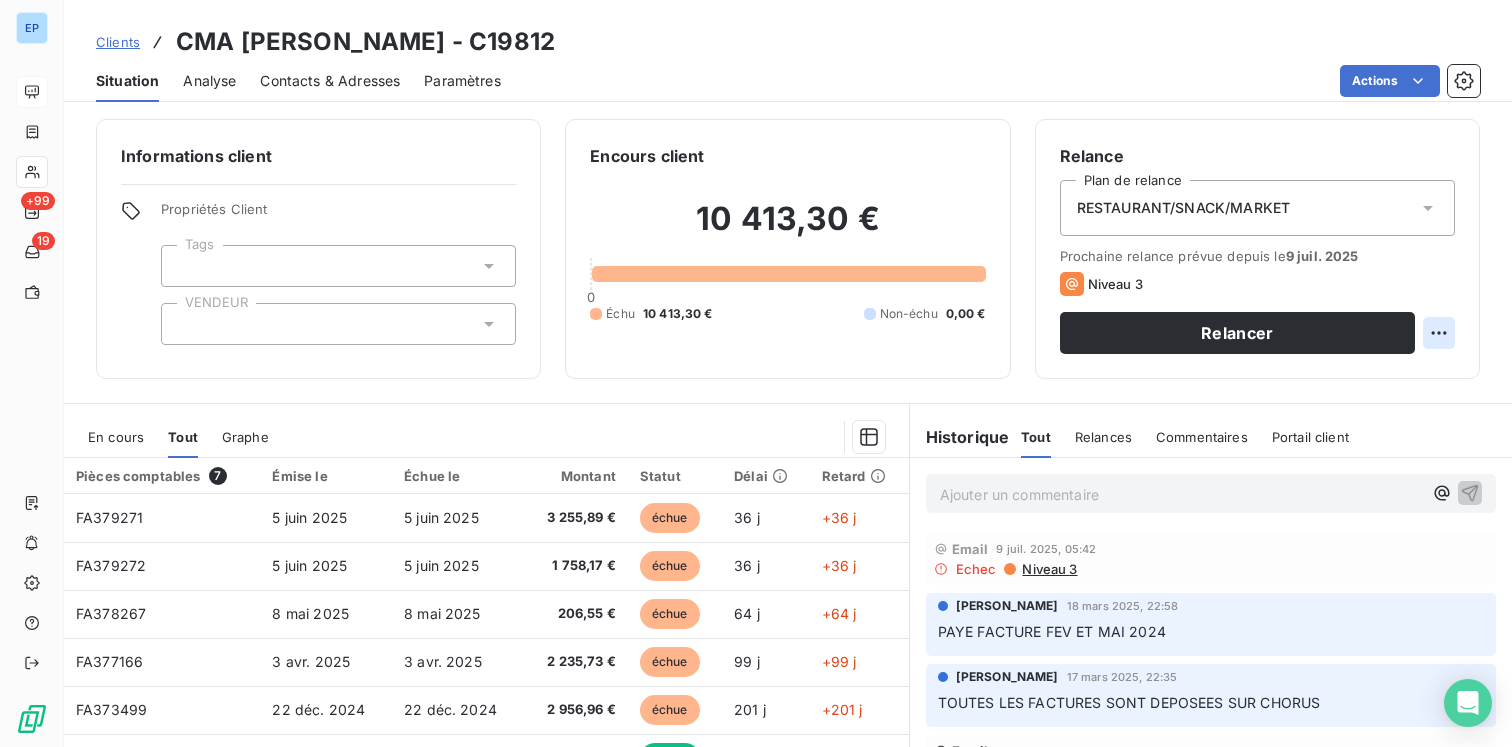 click on "EP +99 19 Clients CMA RIVIERE SALEE - C19812 Situation Analyse Contacts & Adresses Paramètres Actions Informations client Propriétés Client Tags VENDEUR Encours client   10 413,30 € 0 Échu 10 413,30 € Non-échu 0,00 €   Relance Plan de relance RESTAURANT/SNACK/MARKET Prochaine relance prévue depuis le  9 juil. 2025 Niveau 3 Relancer En cours Tout Graphe Pièces comptables 7 Émise le Échue le Montant Statut Délai   Retard   FA379271 5 juin 2025 5 juin 2025 3 255,89 € échue 36 j +36 j FA379272 5 juin 2025 5 juin 2025 1 758,17 € échue 36 j +36 j FA378267 8 mai 2025 8 mai 2025 206,55 € échue 64 j +64 j FA377166 3 avr. 2025 3 avr. 2025 2 235,73 € échue 99 j +99 j FA373499 22 déc. 2024 22 déc. 2024 2 956,96 € échue 201 j +201 j FA367807 30 mai 2024 30 mai 2024 255,84 € payée FA365399 26 févr. 2024 26 févr. 2024 1 124,20 € payée Lignes par page 25 Précédent 1 Suivant Historique Tout Relances Commentaires Portail client Tout Relances ﻿ Email" at bounding box center [756, 373] 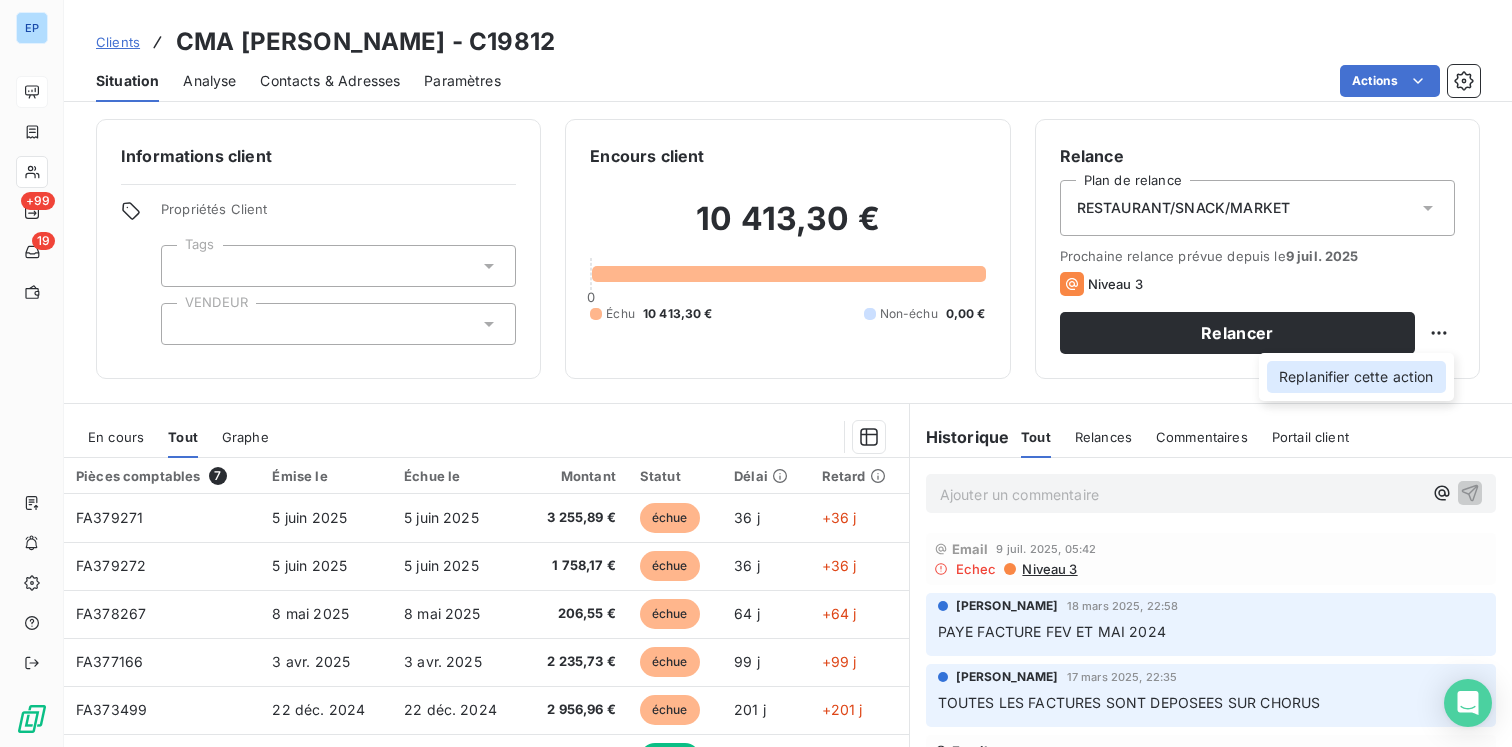 click on "Replanifier cette action" at bounding box center (1356, 377) 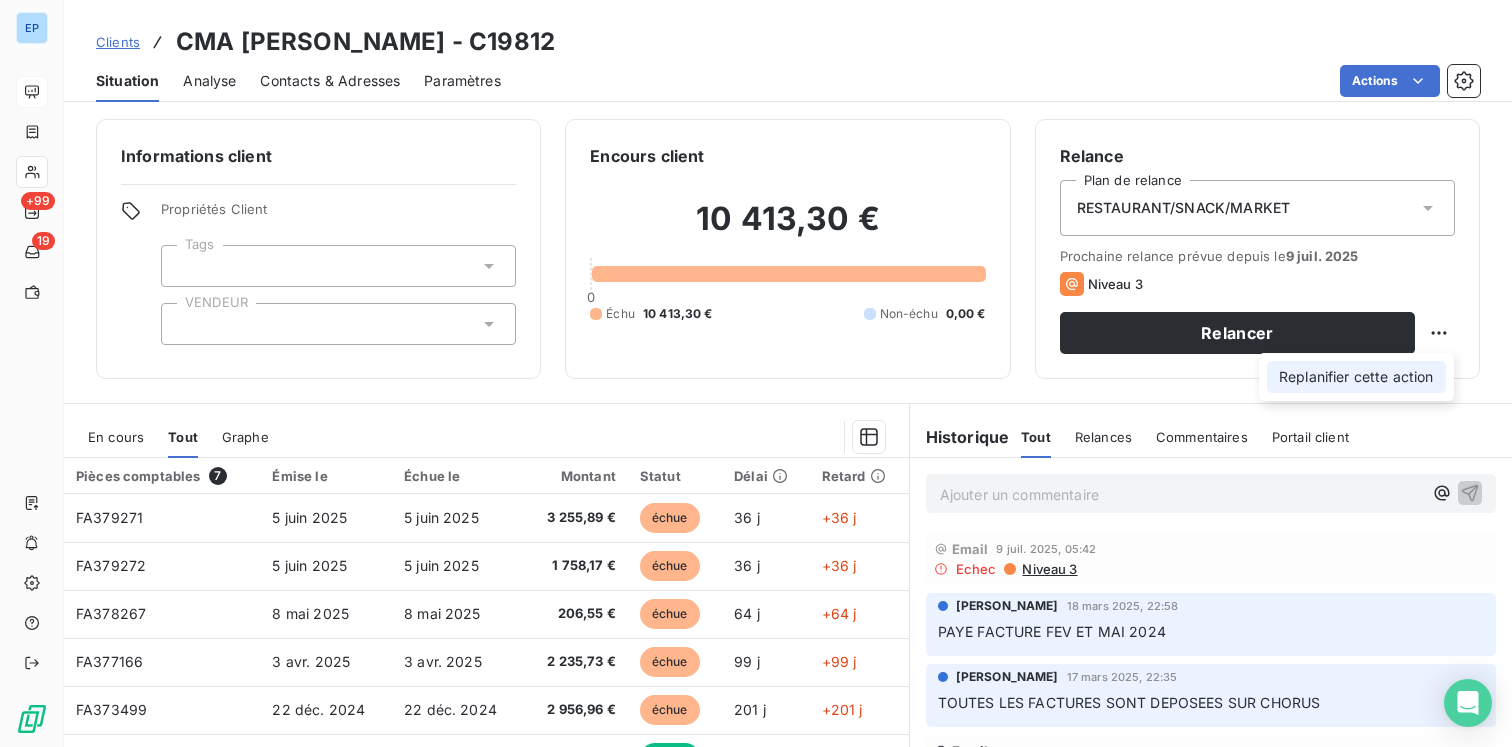 select on "6" 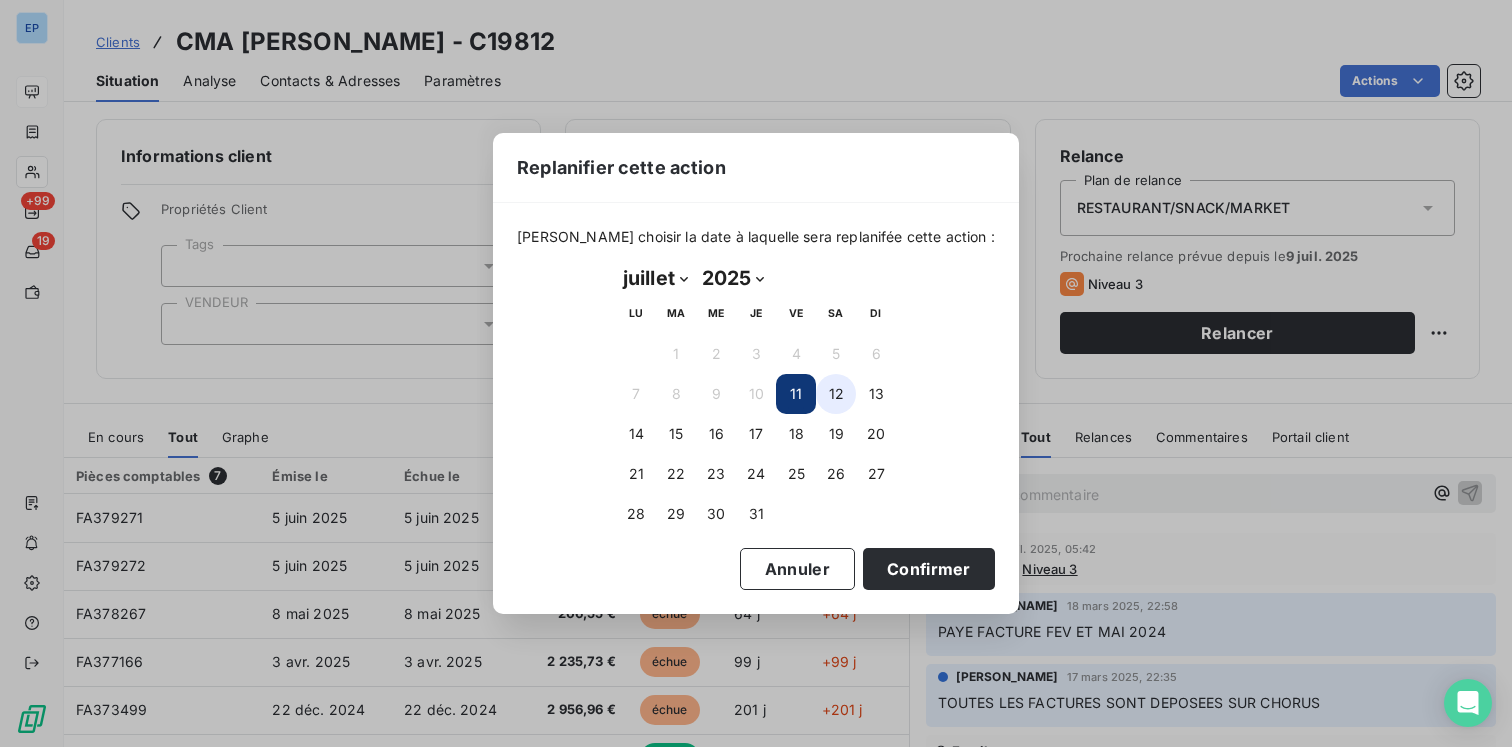 click on "12" at bounding box center [836, 394] 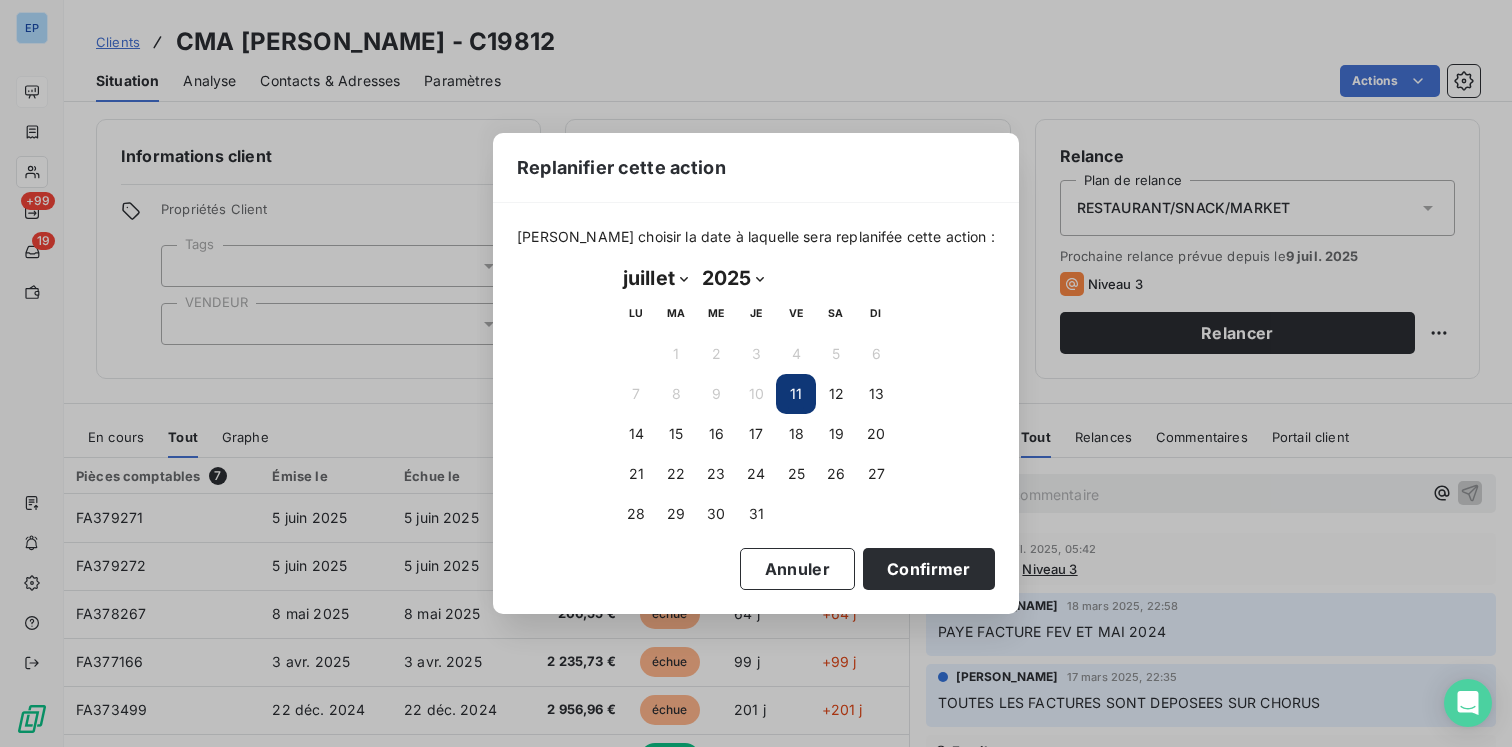 click on "11" at bounding box center [796, 394] 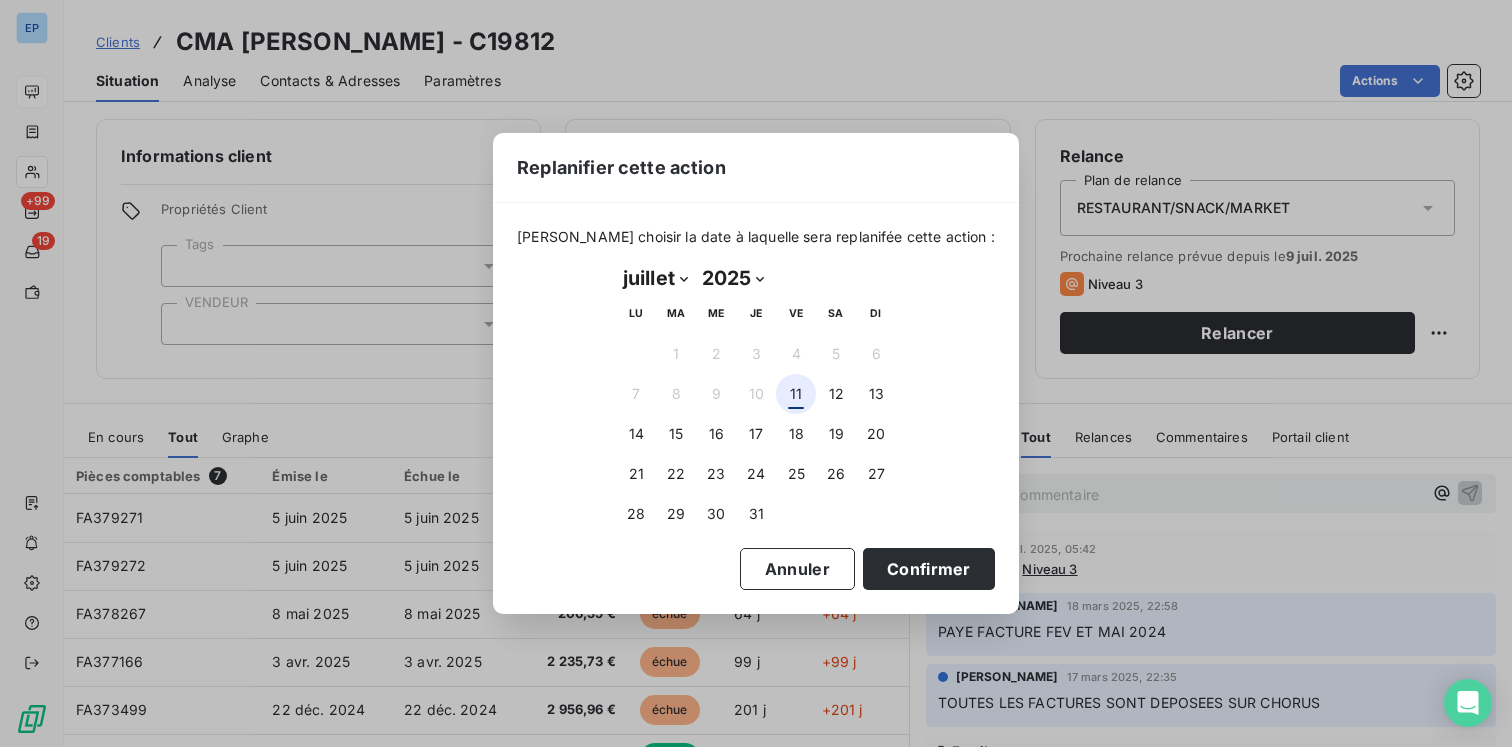 click on "11" at bounding box center (796, 394) 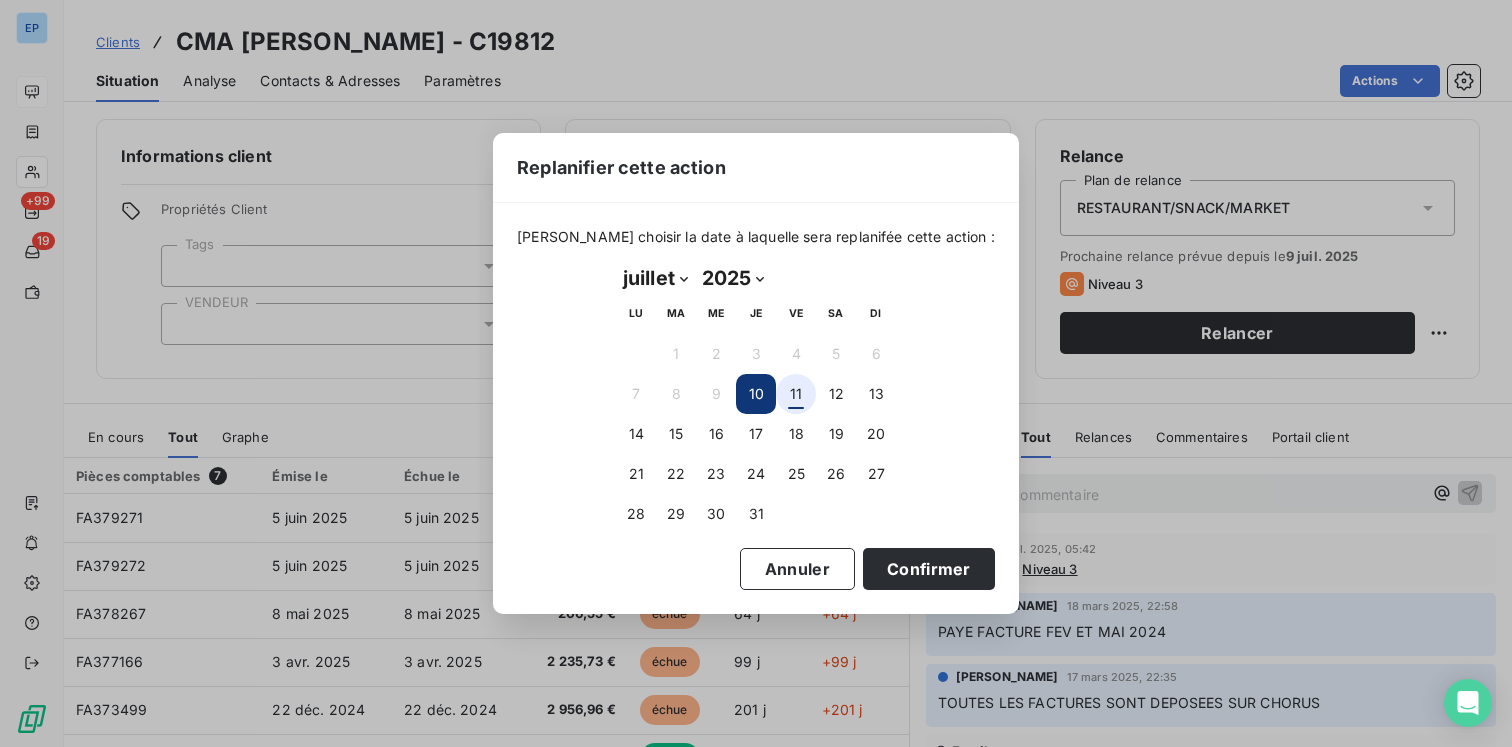 click on "11" at bounding box center (796, 394) 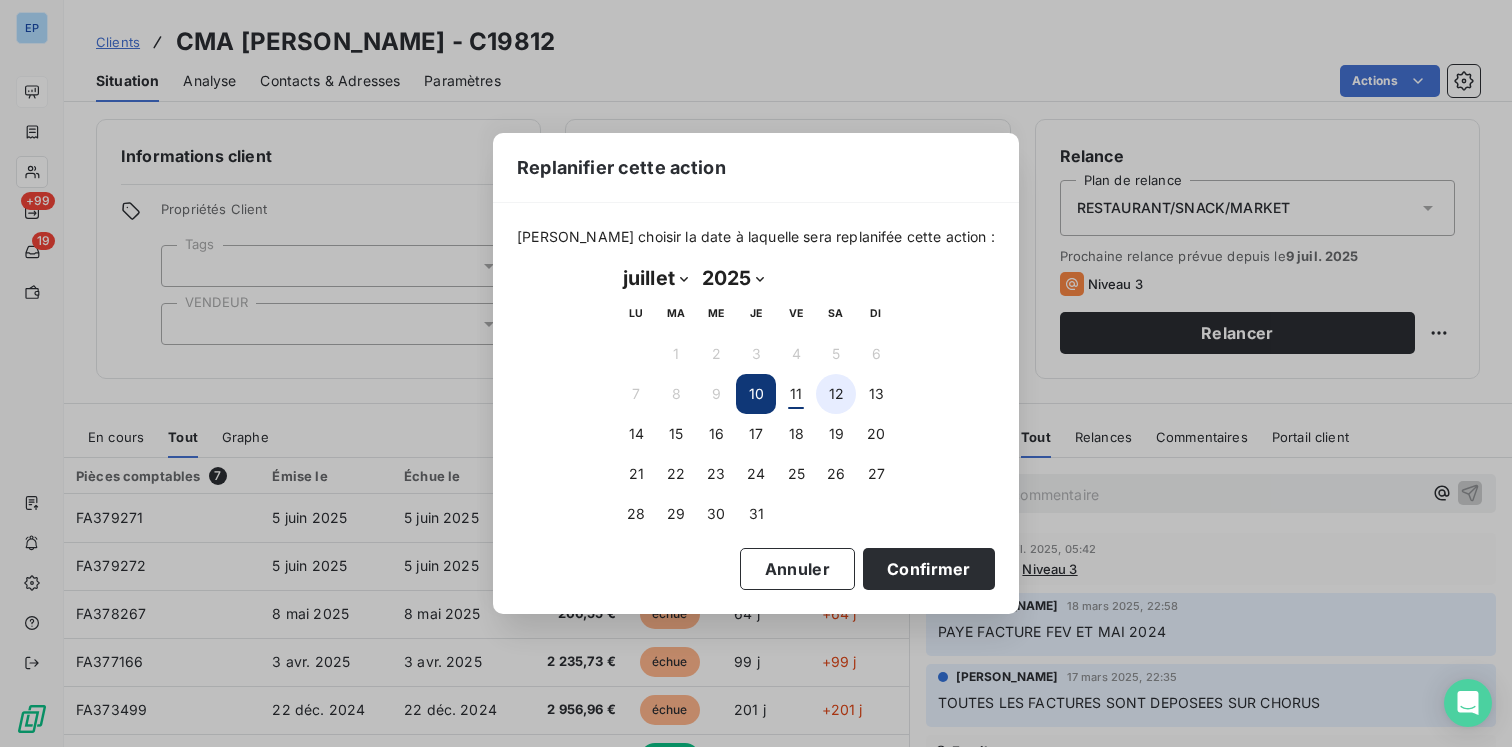 click on "12" at bounding box center (836, 394) 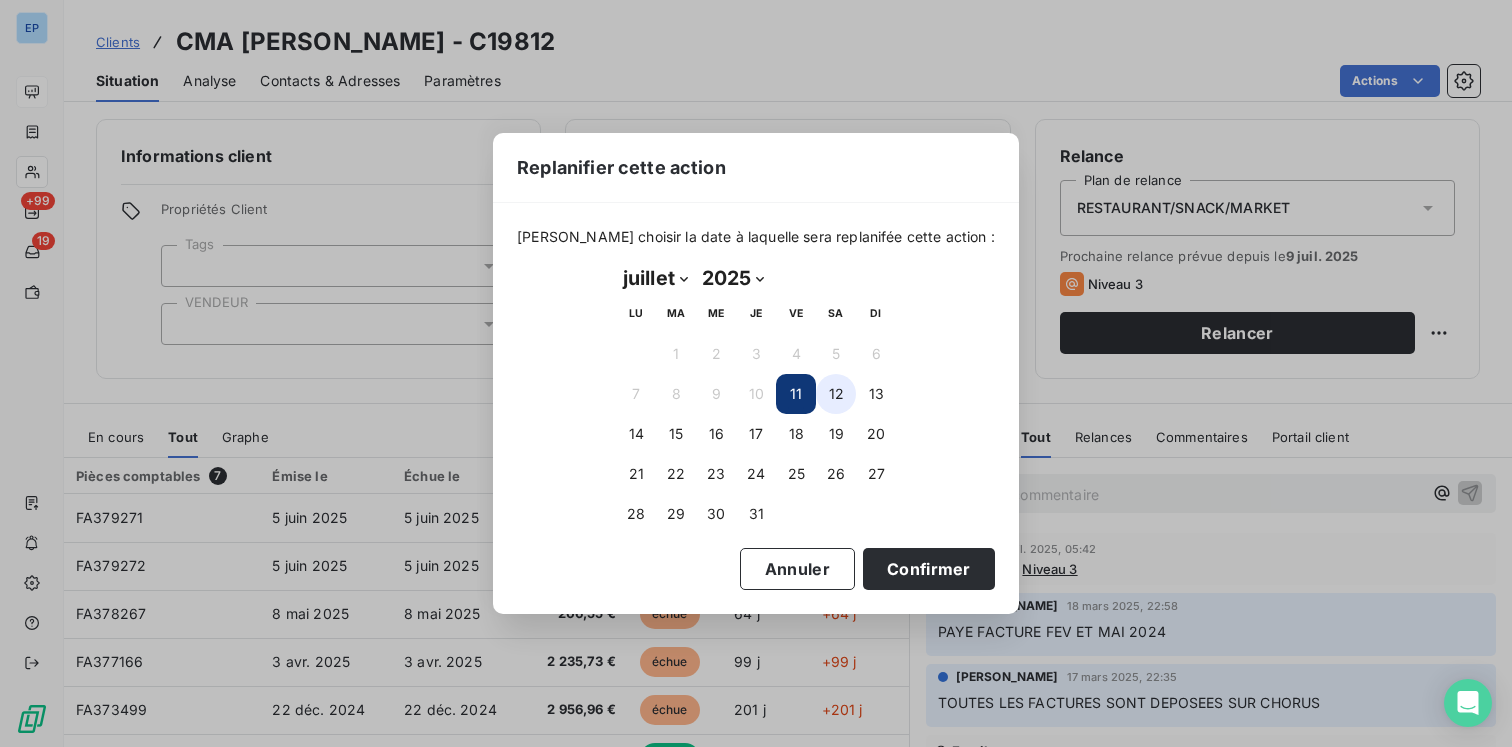 click on "12" at bounding box center [836, 394] 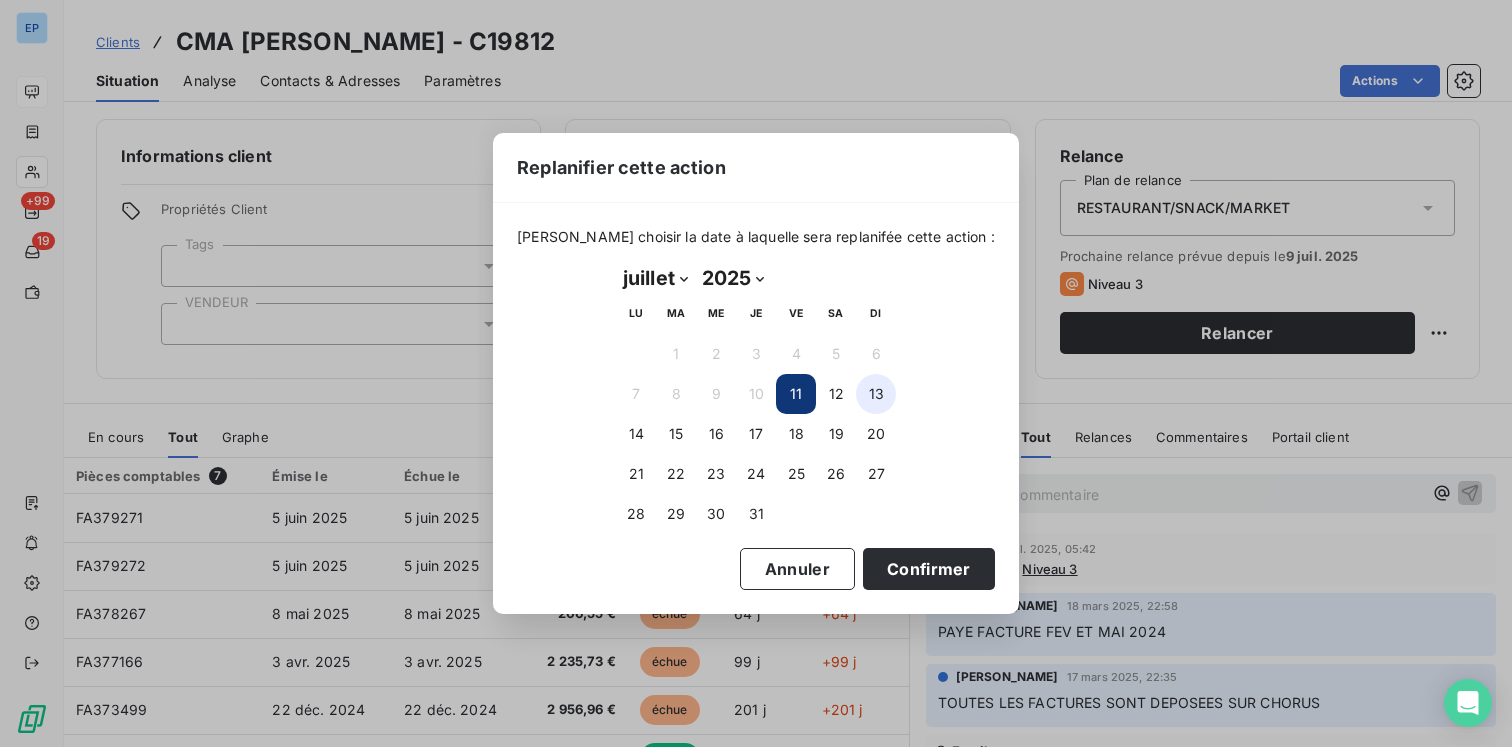 click on "13" at bounding box center (876, 394) 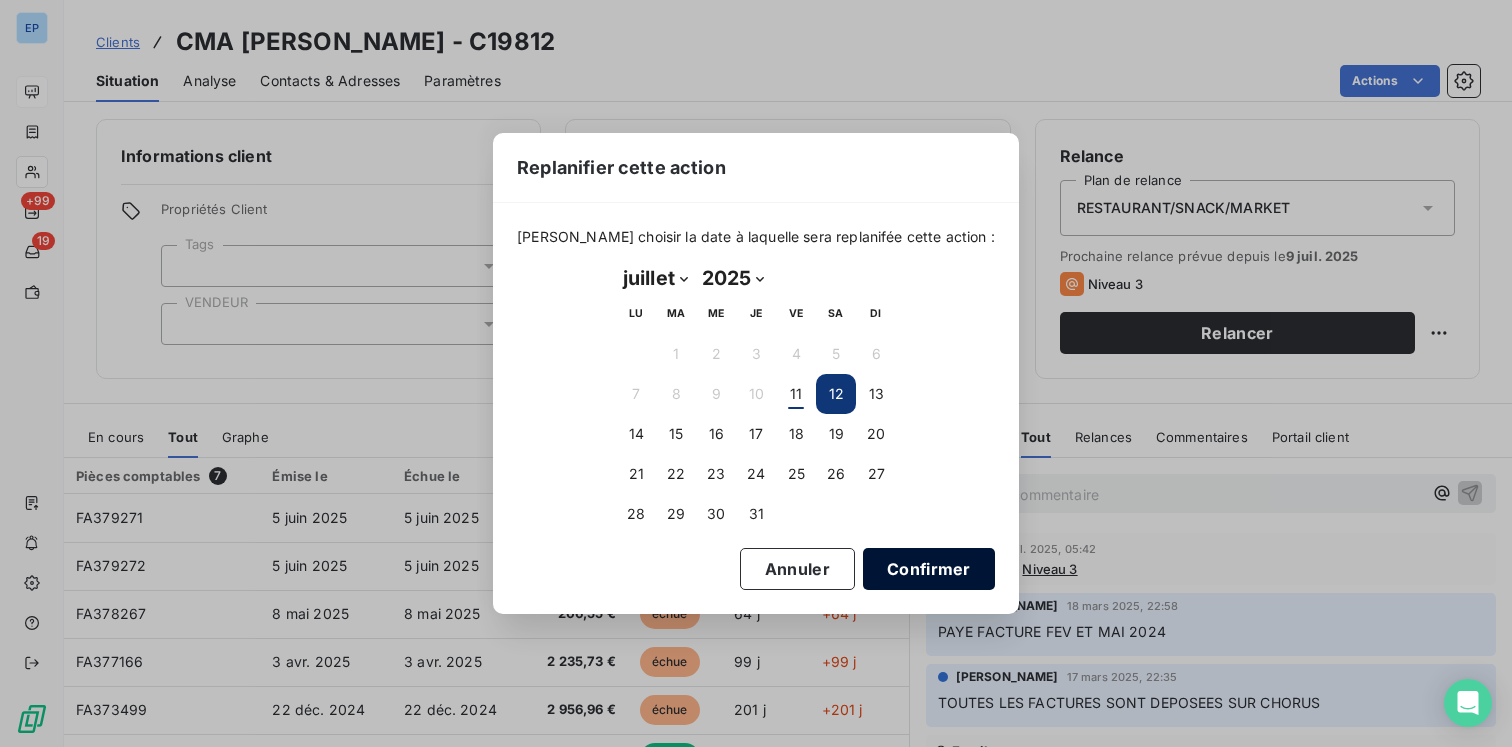 click on "Confirmer" at bounding box center (929, 569) 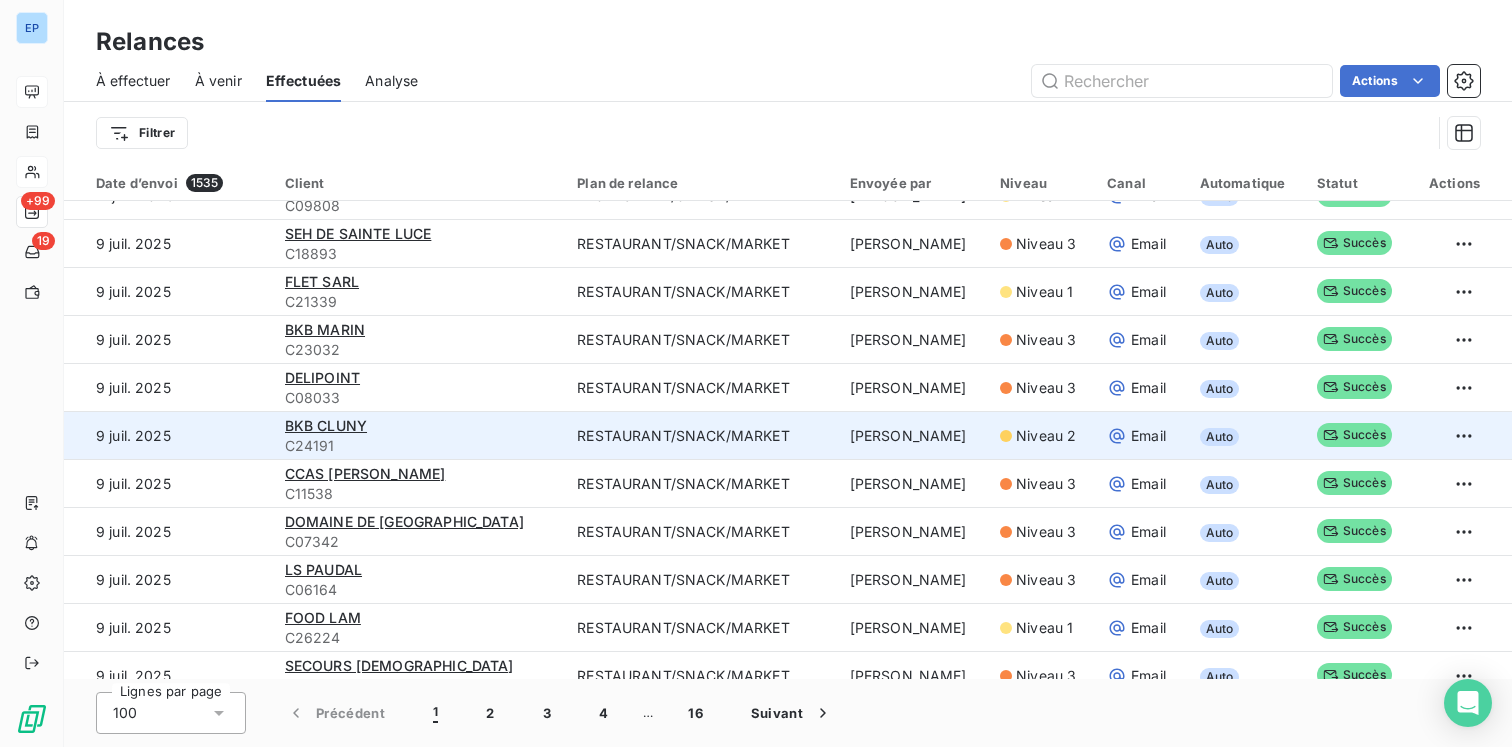 scroll, scrollTop: 0, scrollLeft: 0, axis: both 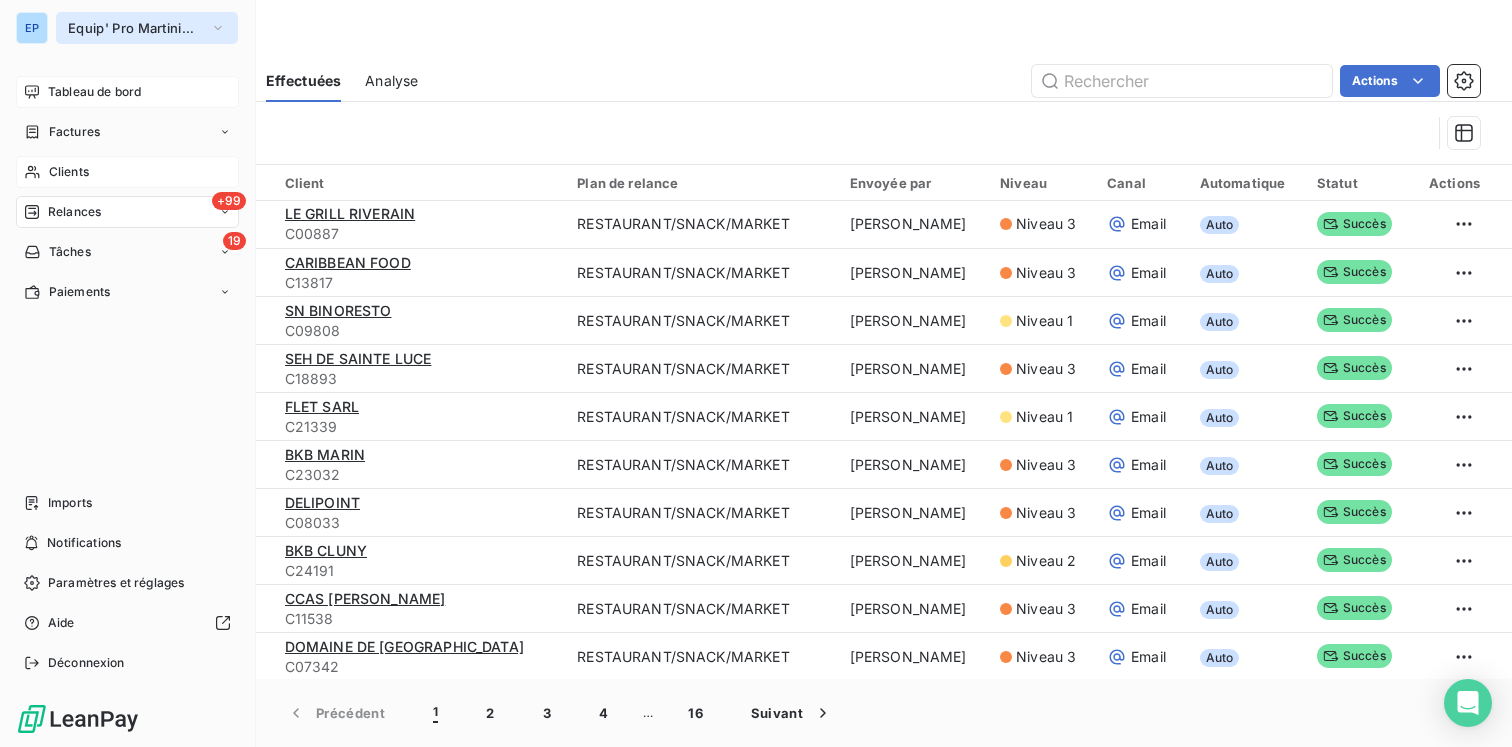 click on "Equip' Pro Martinique" at bounding box center (147, 28) 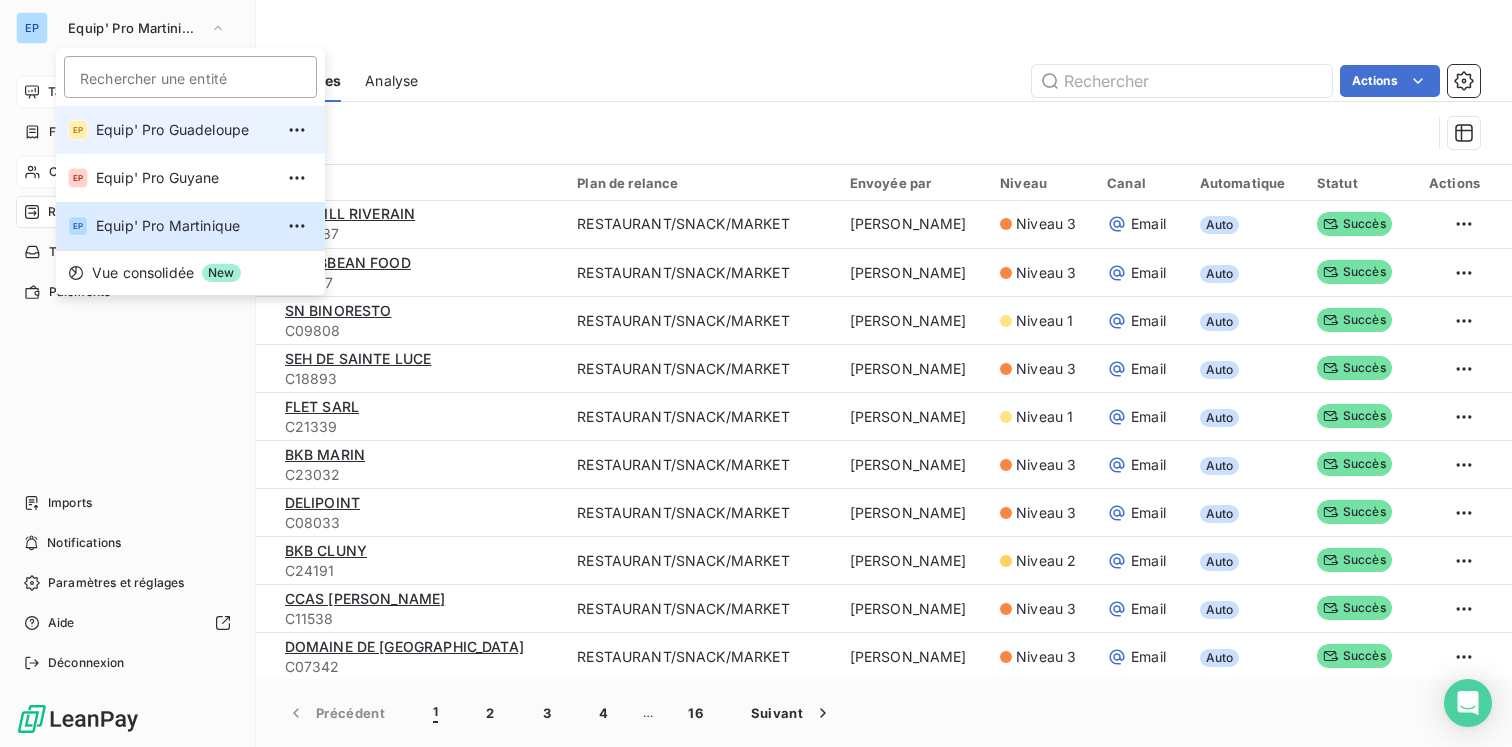 click on "Equip' Pro Guadeloupe" at bounding box center [184, 130] 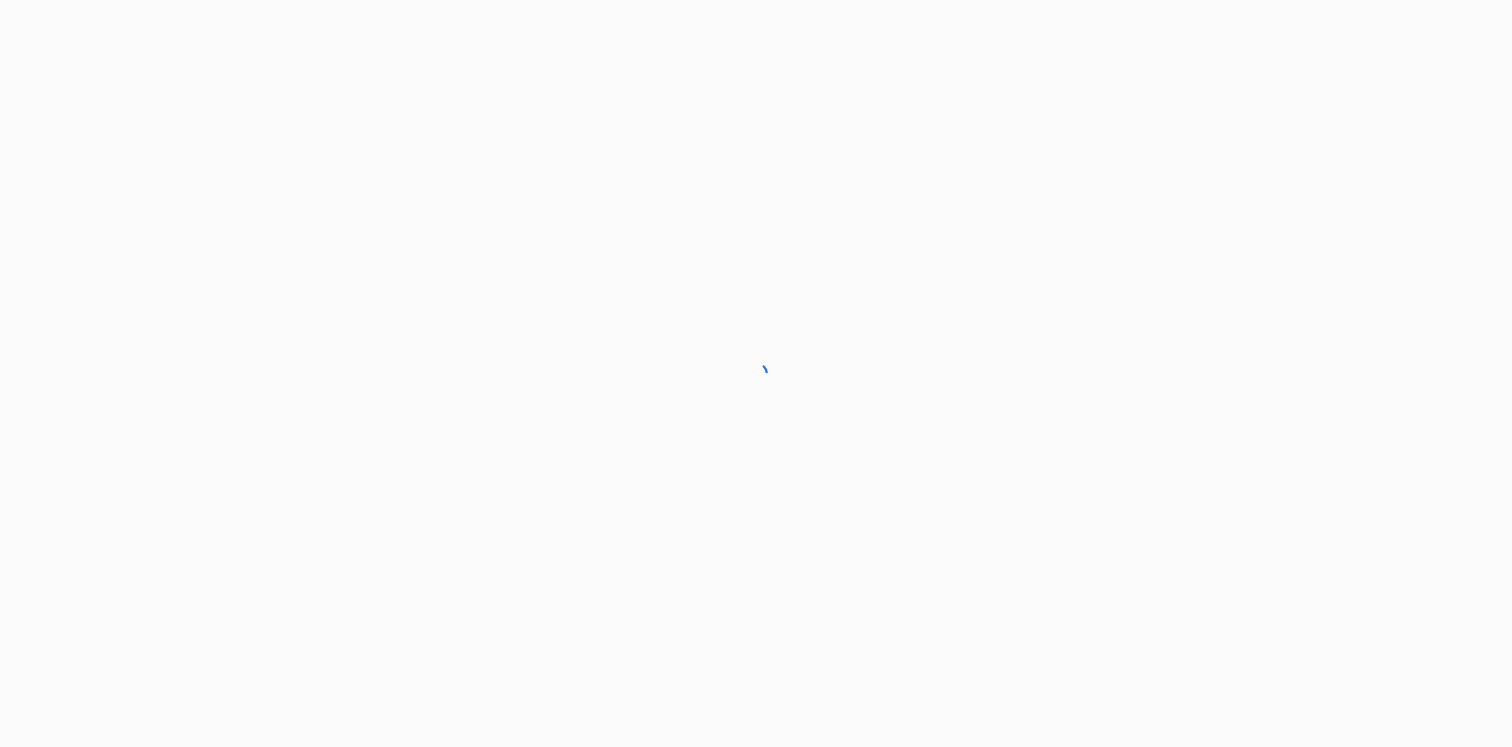 scroll, scrollTop: 0, scrollLeft: 0, axis: both 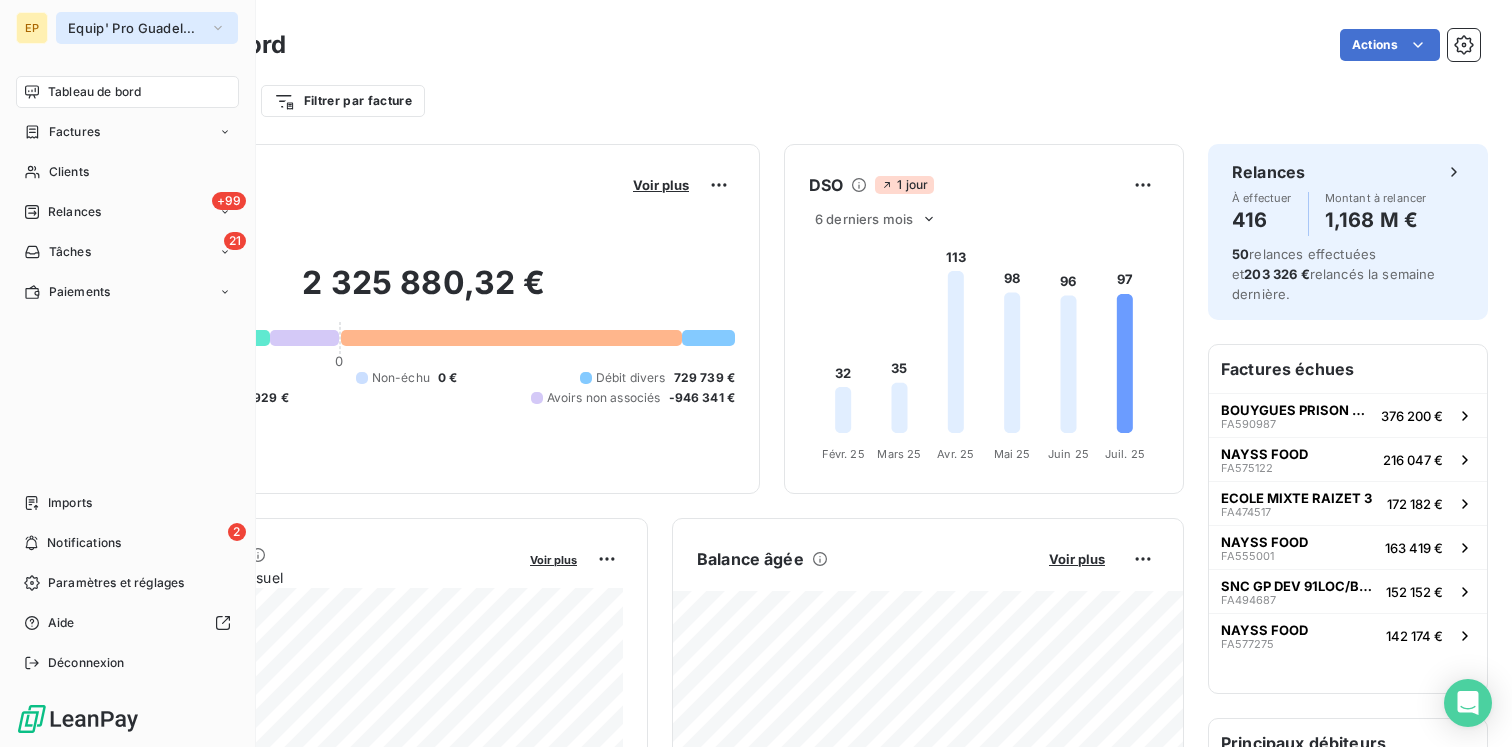 click on "Equip' Pro Guadeloupe" at bounding box center (135, 28) 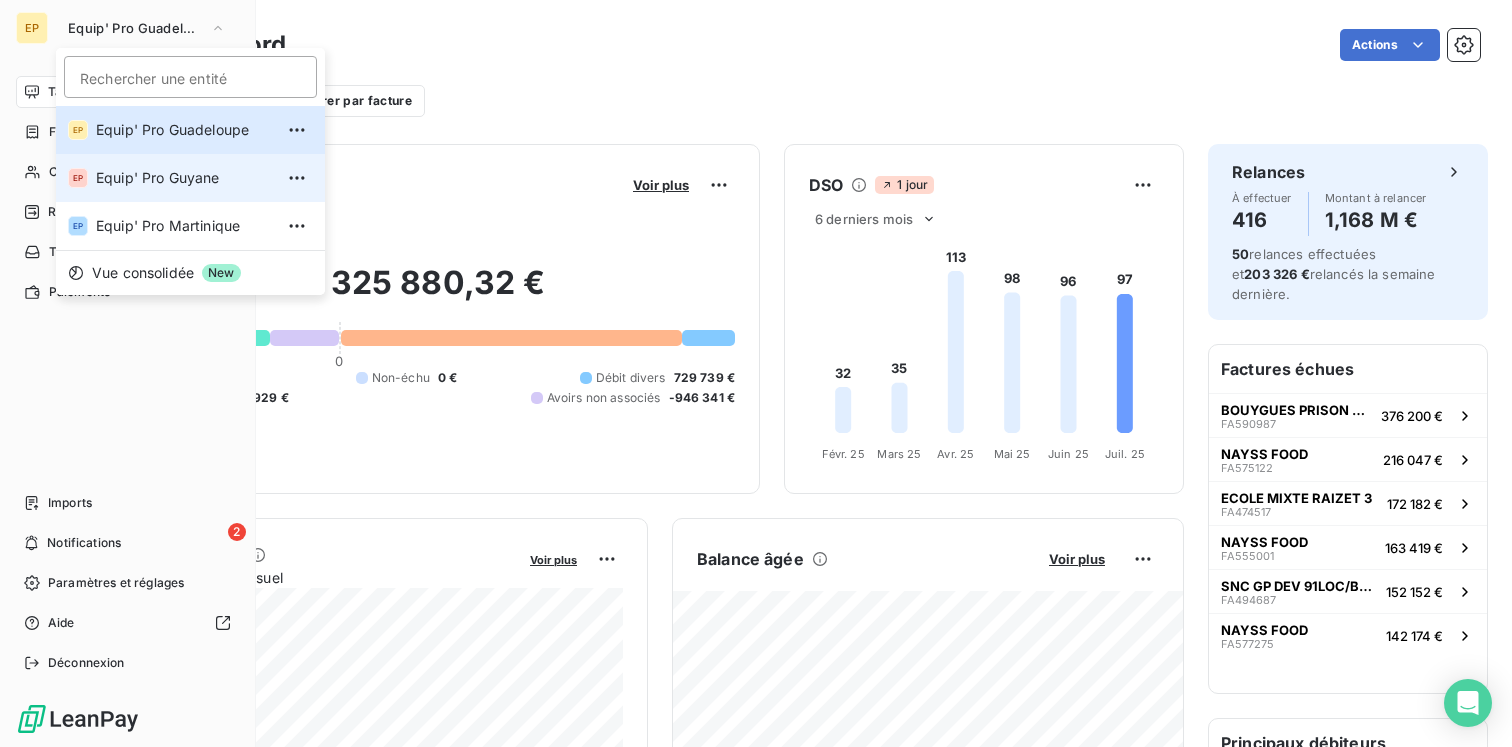 click on "Equip' Pro Guyane" at bounding box center [184, 178] 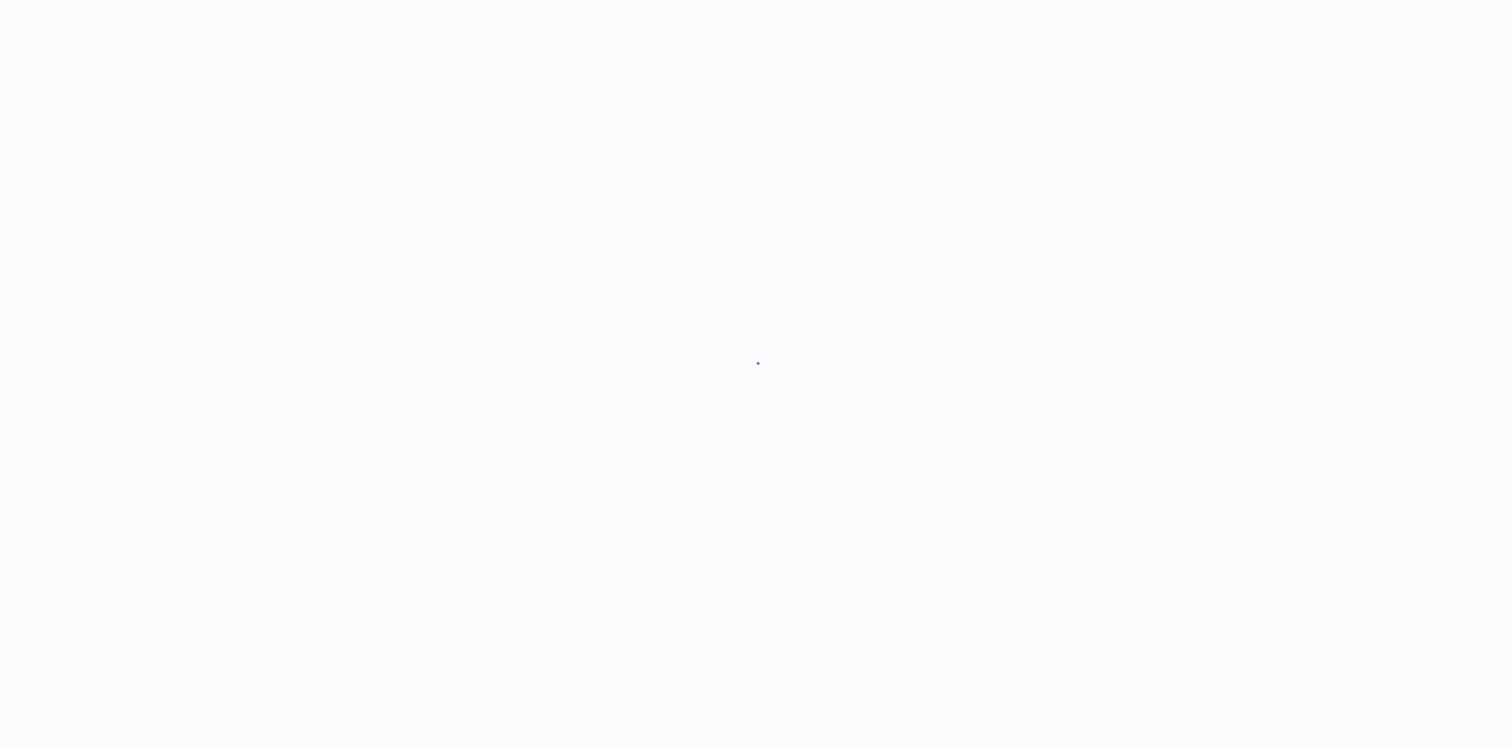 scroll, scrollTop: 0, scrollLeft: 0, axis: both 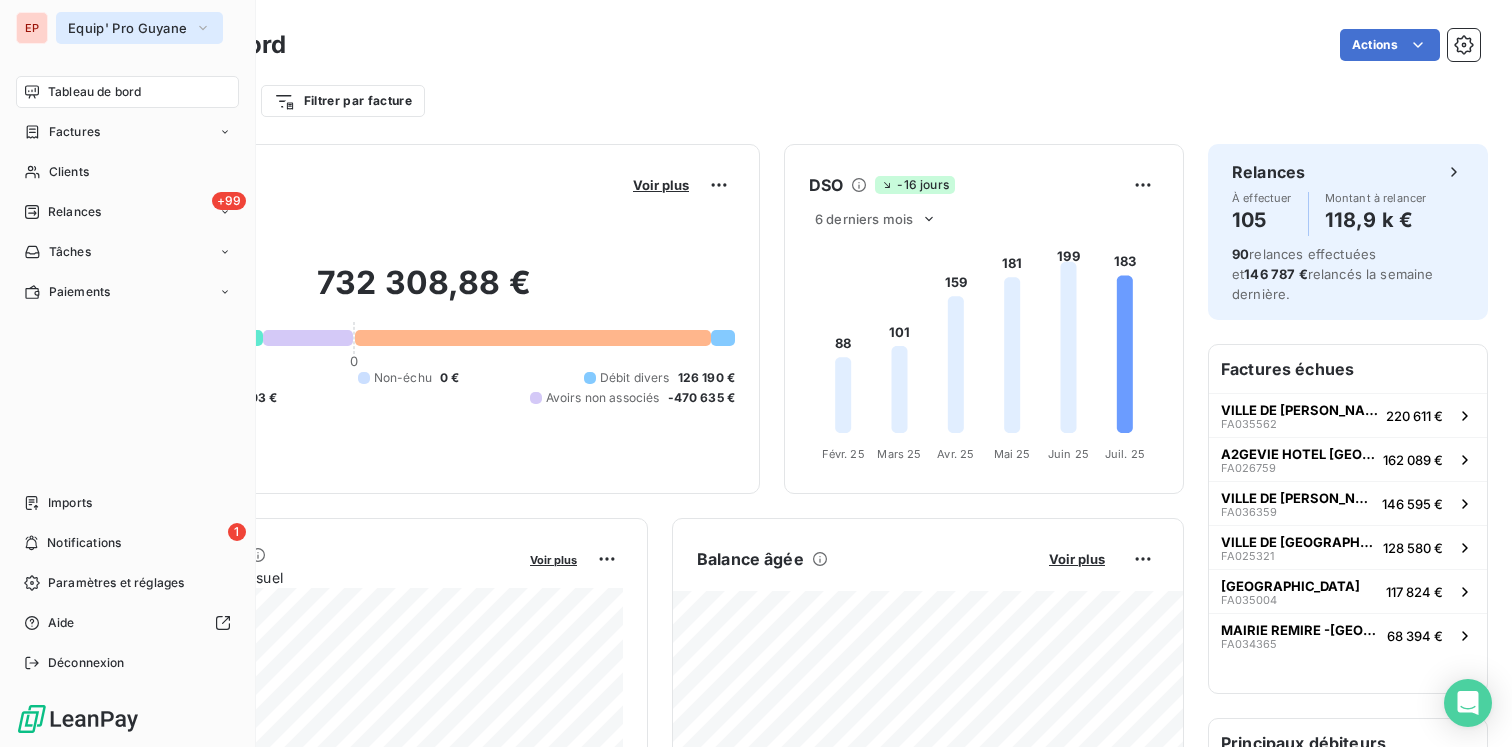 click on "Equip' Pro Guyane" at bounding box center [139, 28] 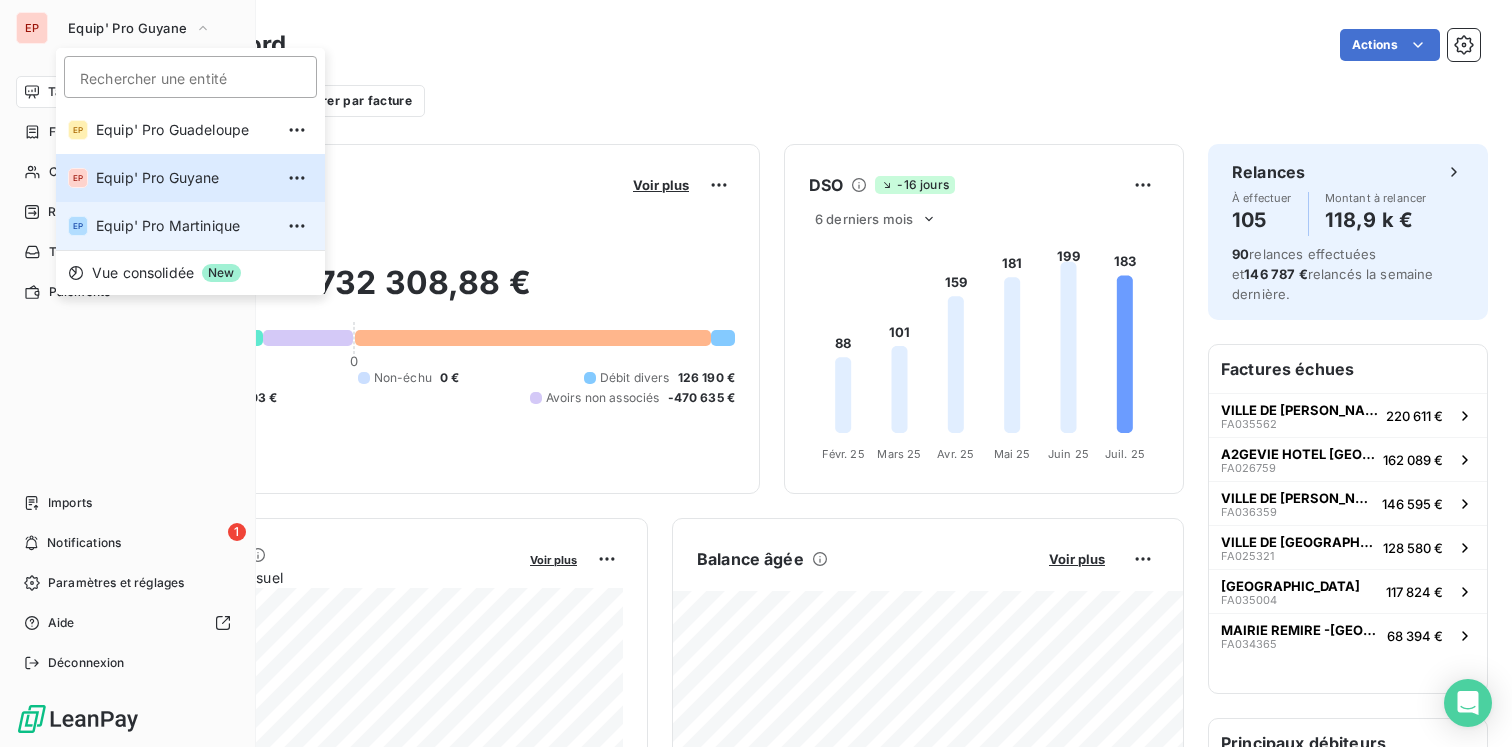 click on "EP Equip' Pro Martinique" at bounding box center (190, 226) 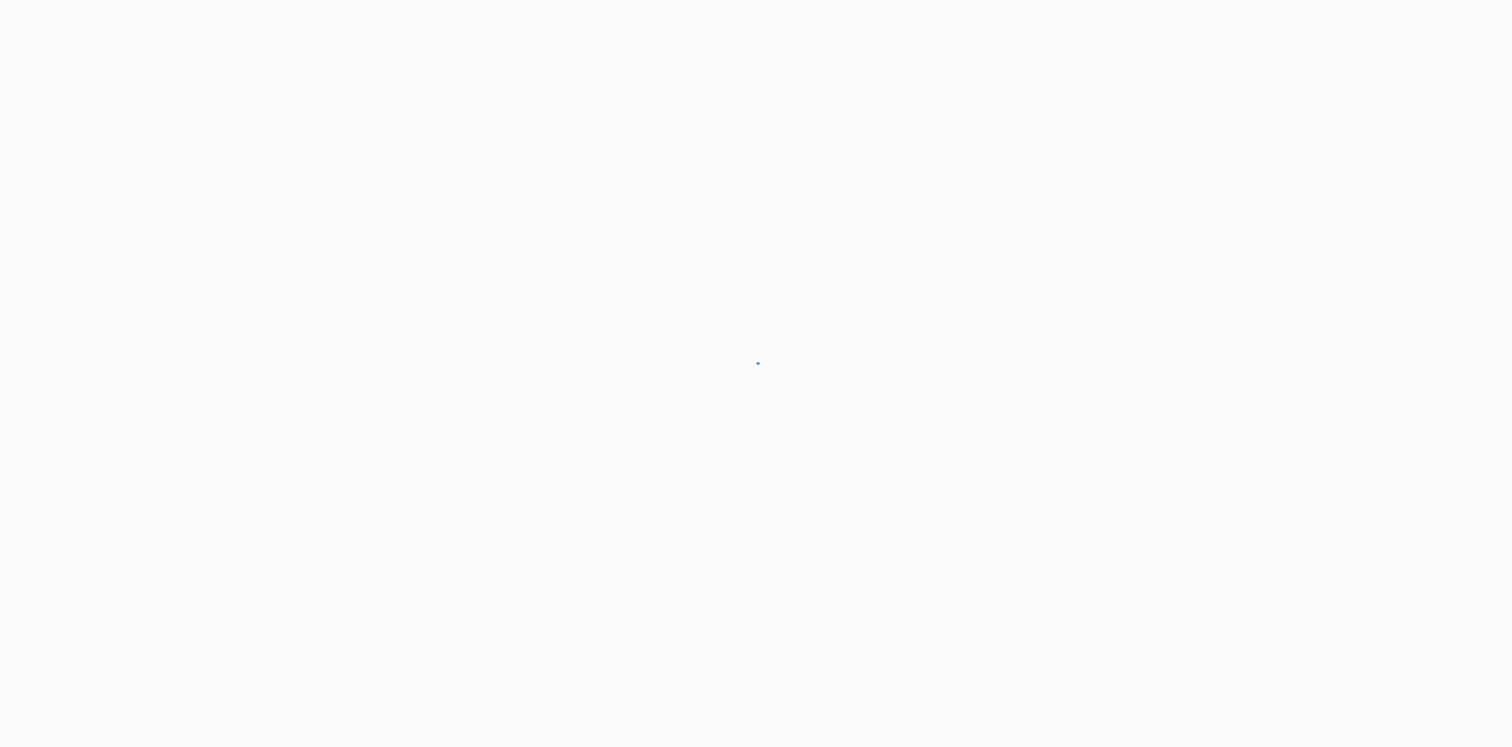 scroll, scrollTop: 0, scrollLeft: 0, axis: both 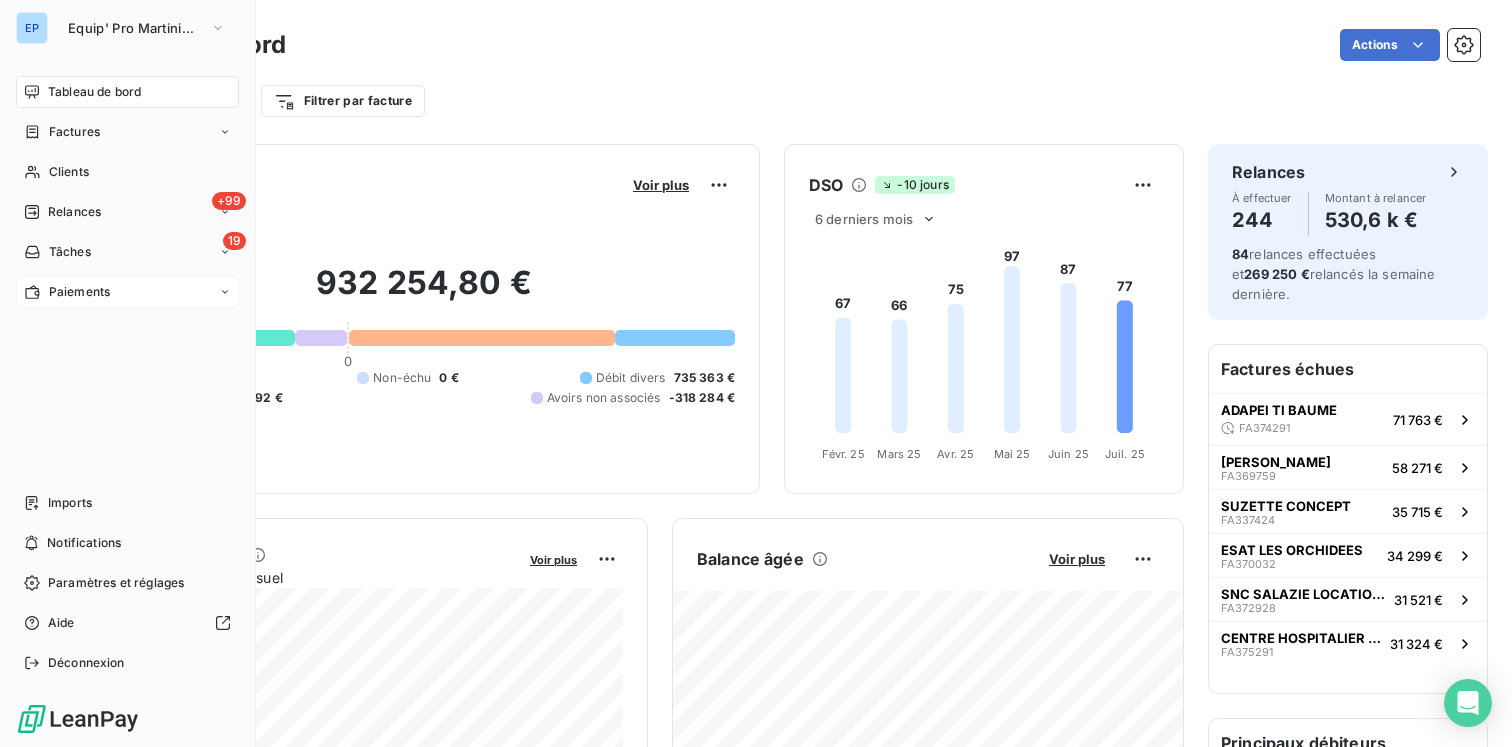 click on "Paiements" at bounding box center [79, 292] 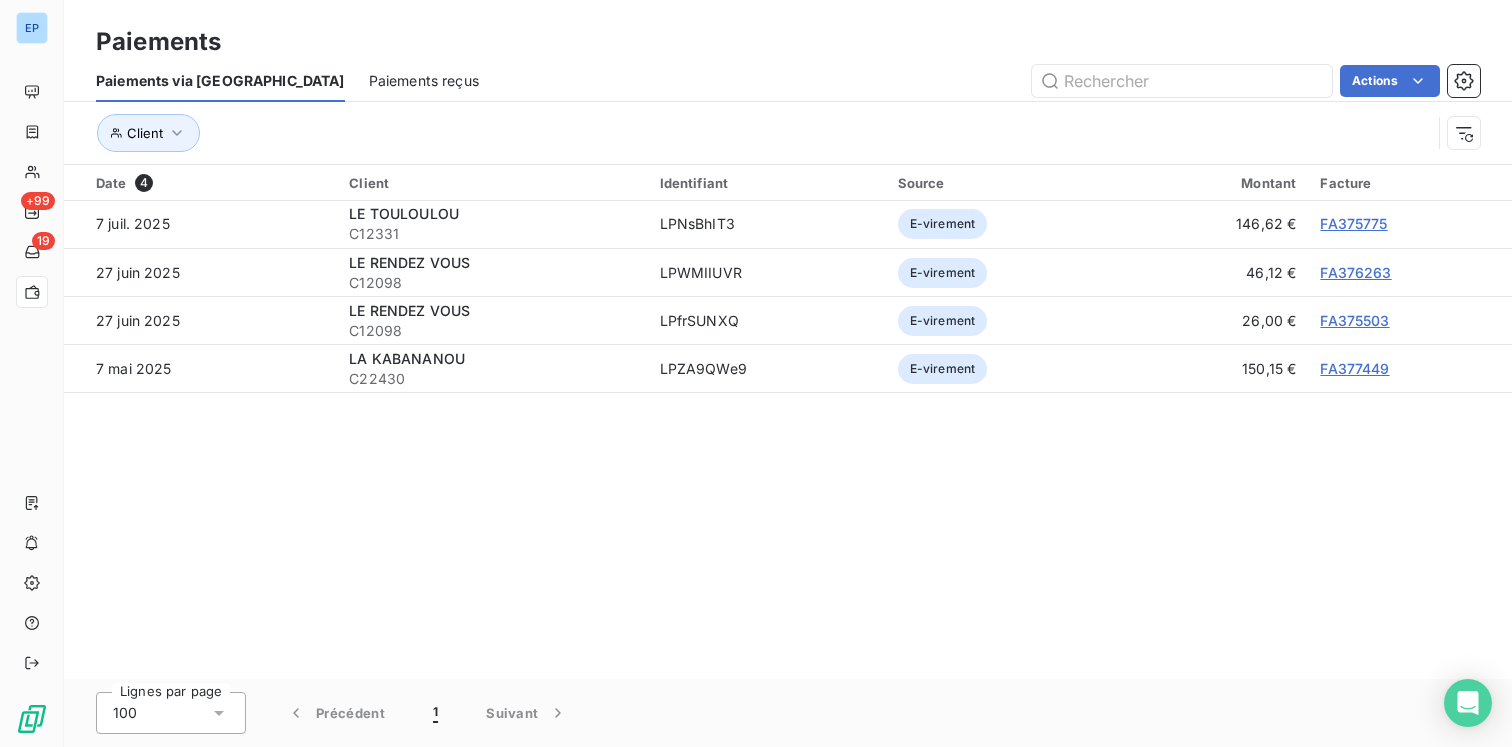 click on "Paiements reçus" at bounding box center (424, 81) 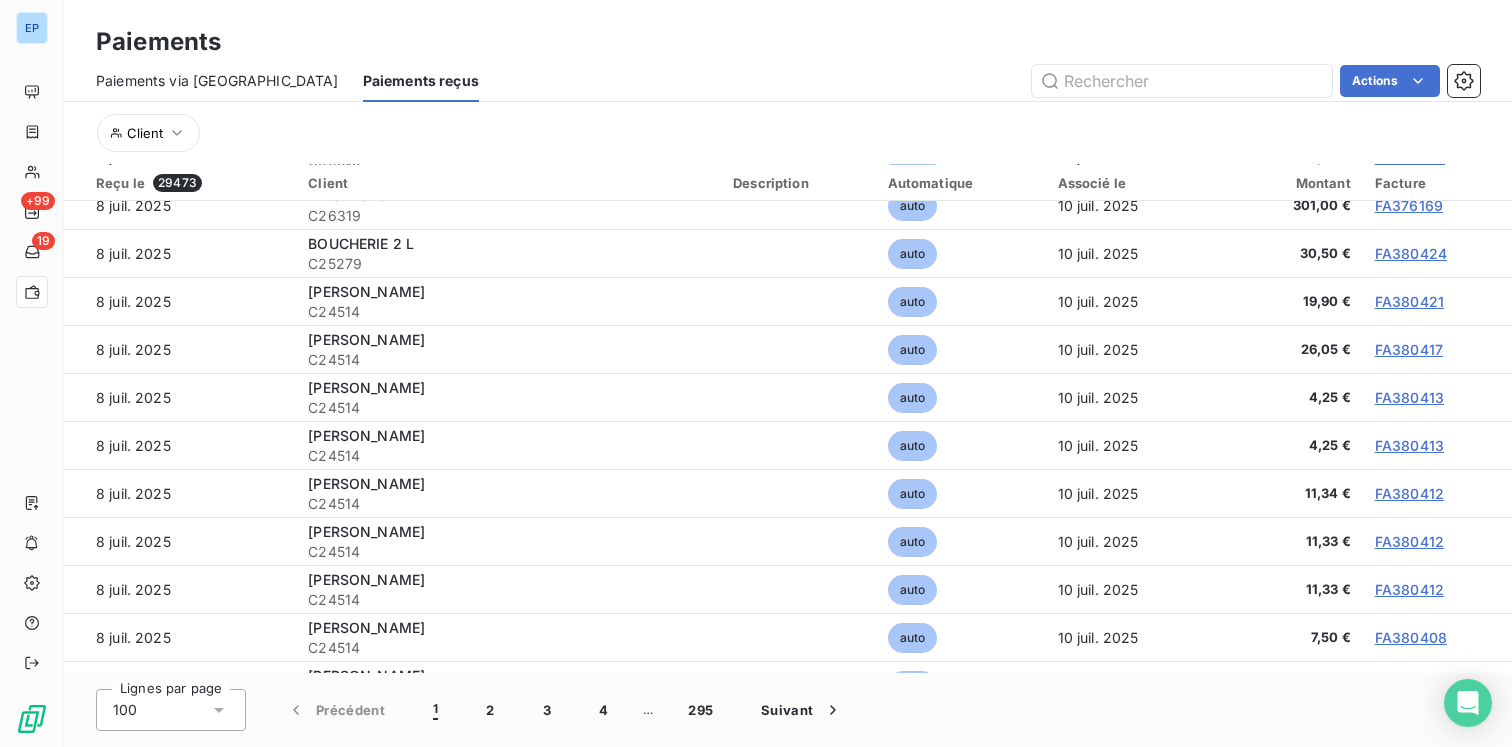 scroll, scrollTop: 0, scrollLeft: 0, axis: both 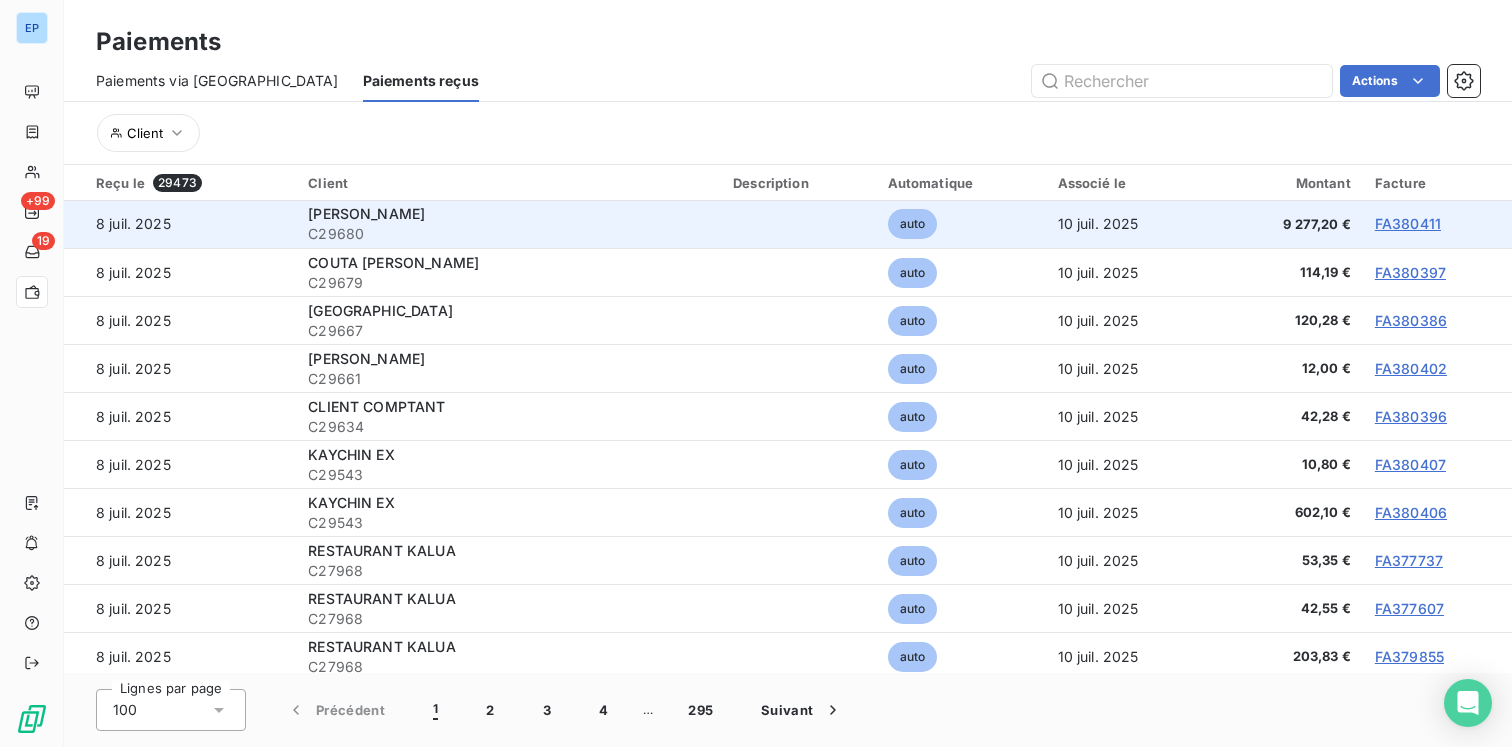 click on "[PERSON_NAME]" at bounding box center (366, 213) 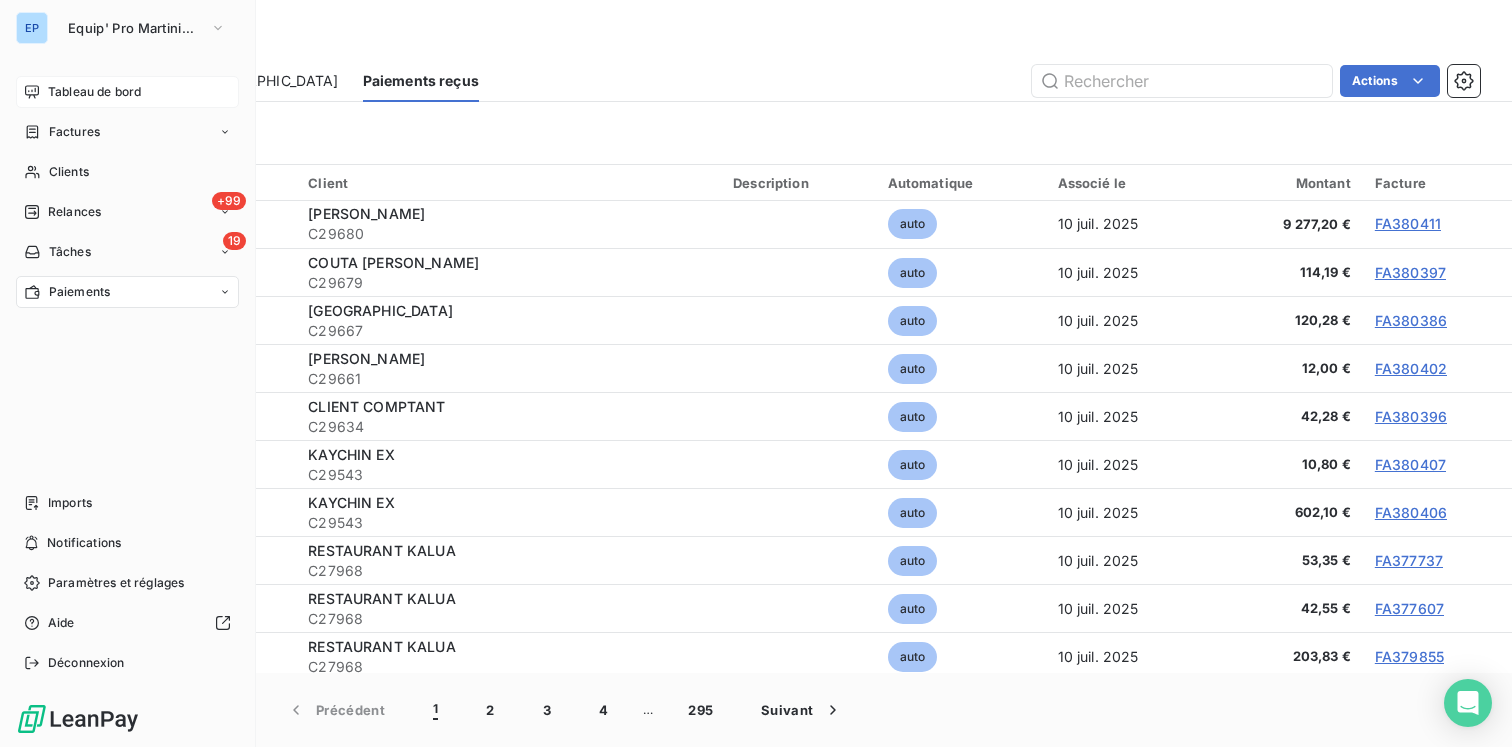 click on "Tableau de bord" at bounding box center (94, 92) 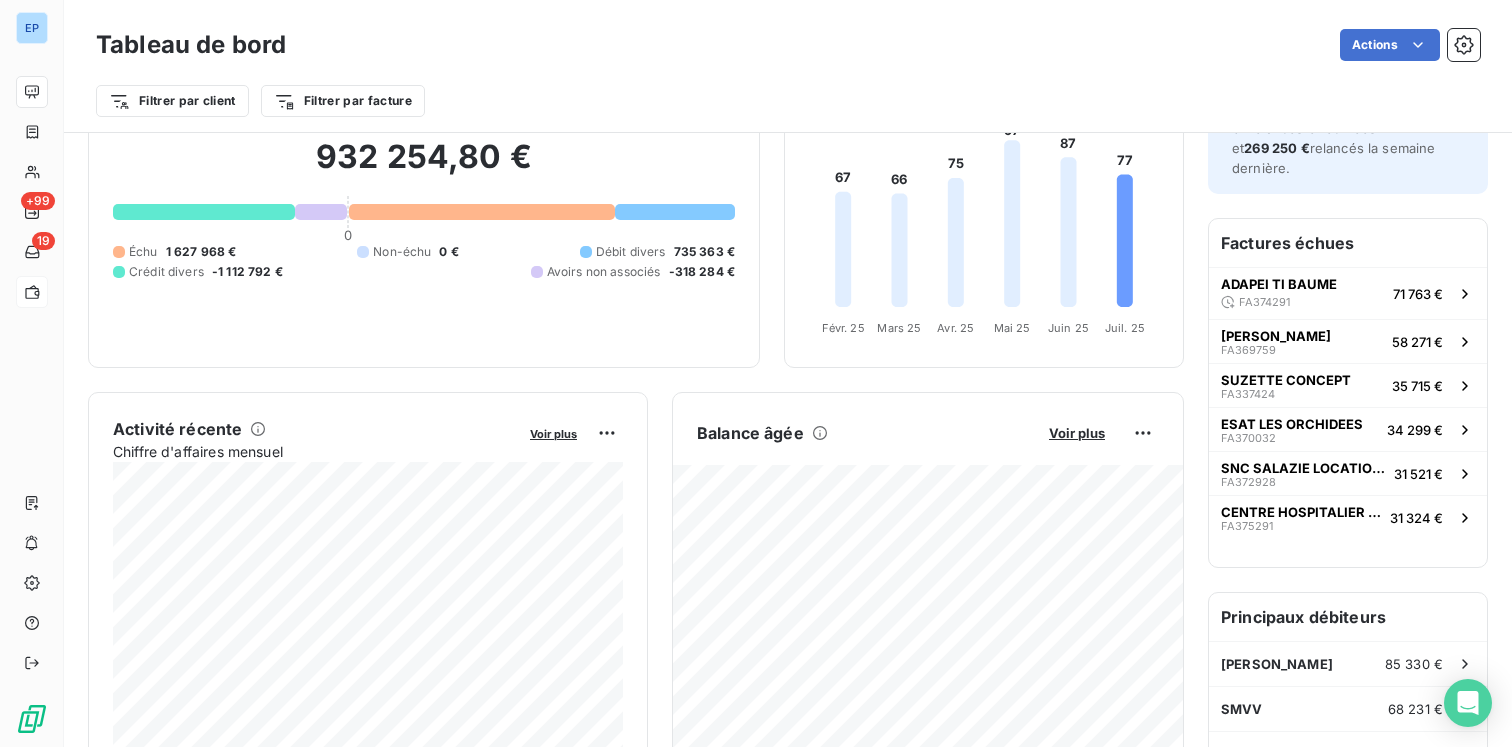 scroll, scrollTop: 0, scrollLeft: 0, axis: both 